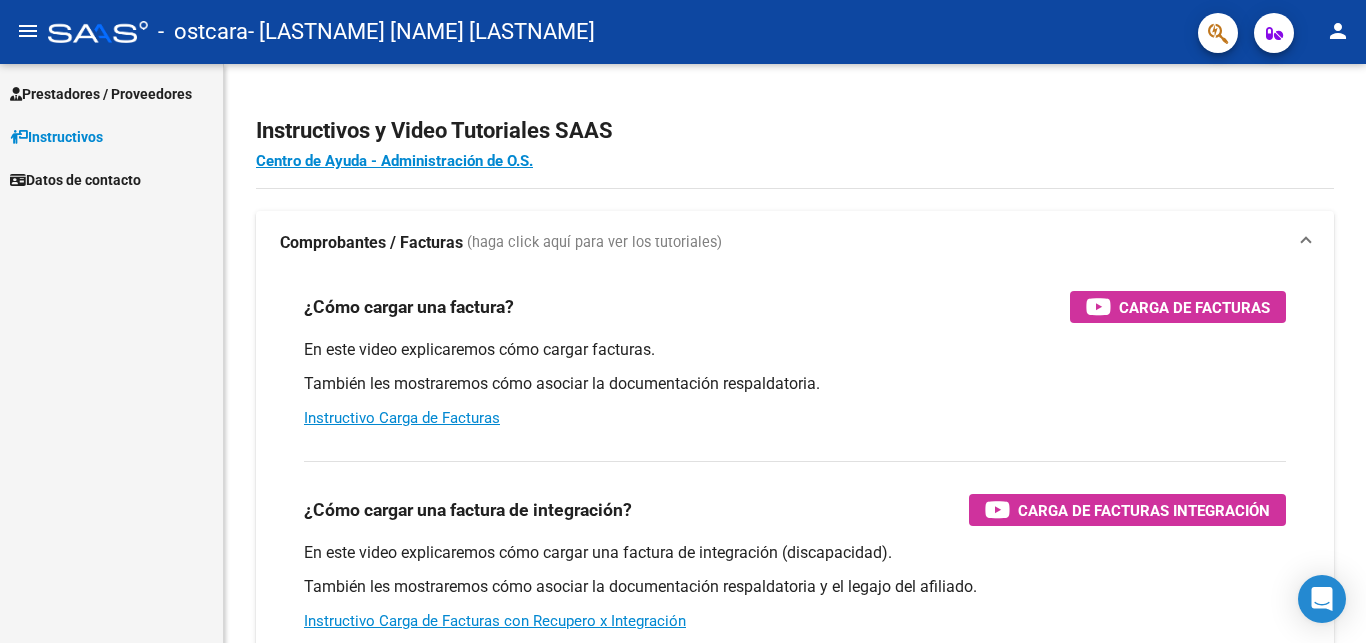 scroll, scrollTop: 0, scrollLeft: 0, axis: both 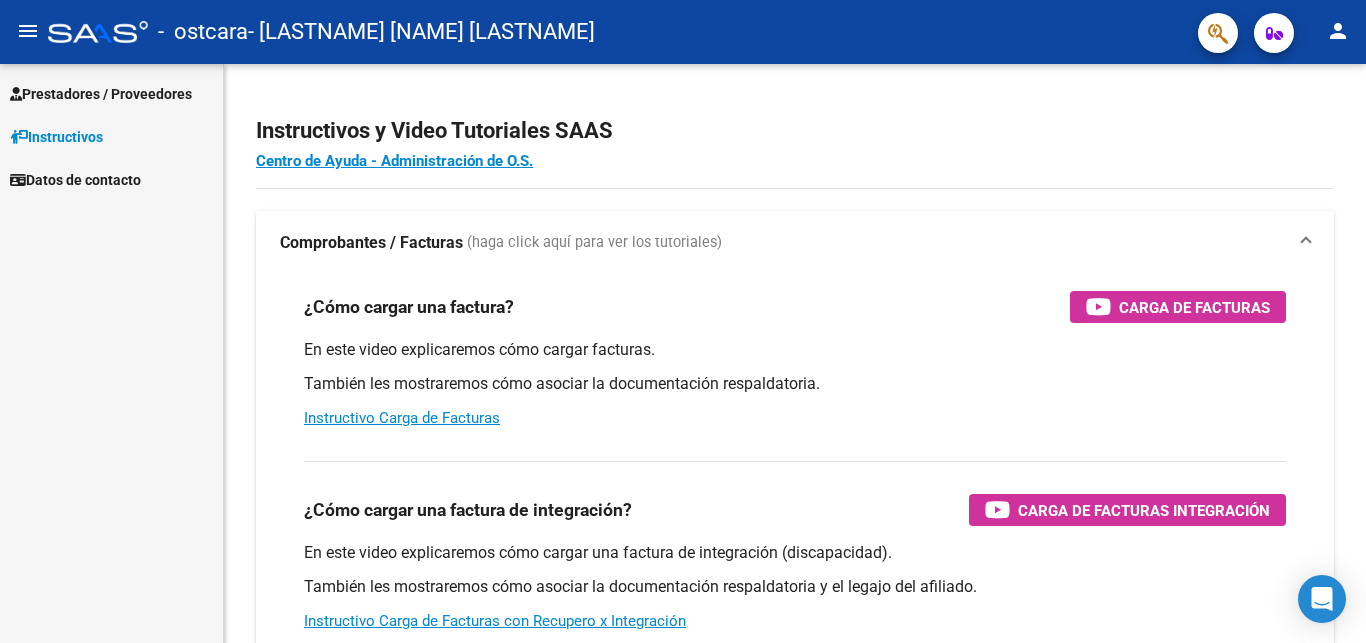 click on "Prestadores / Proveedores" at bounding box center (101, 94) 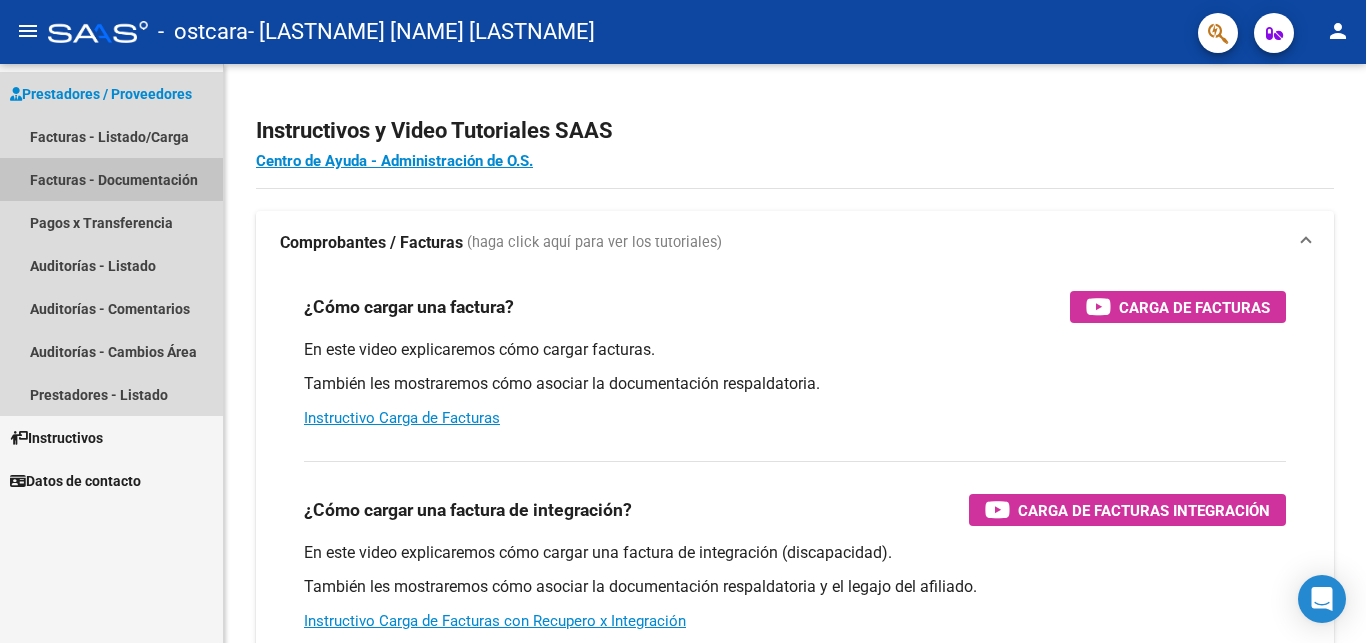 drag, startPoint x: 157, startPoint y: 181, endPoint x: 166, endPoint y: 195, distance: 16.643316 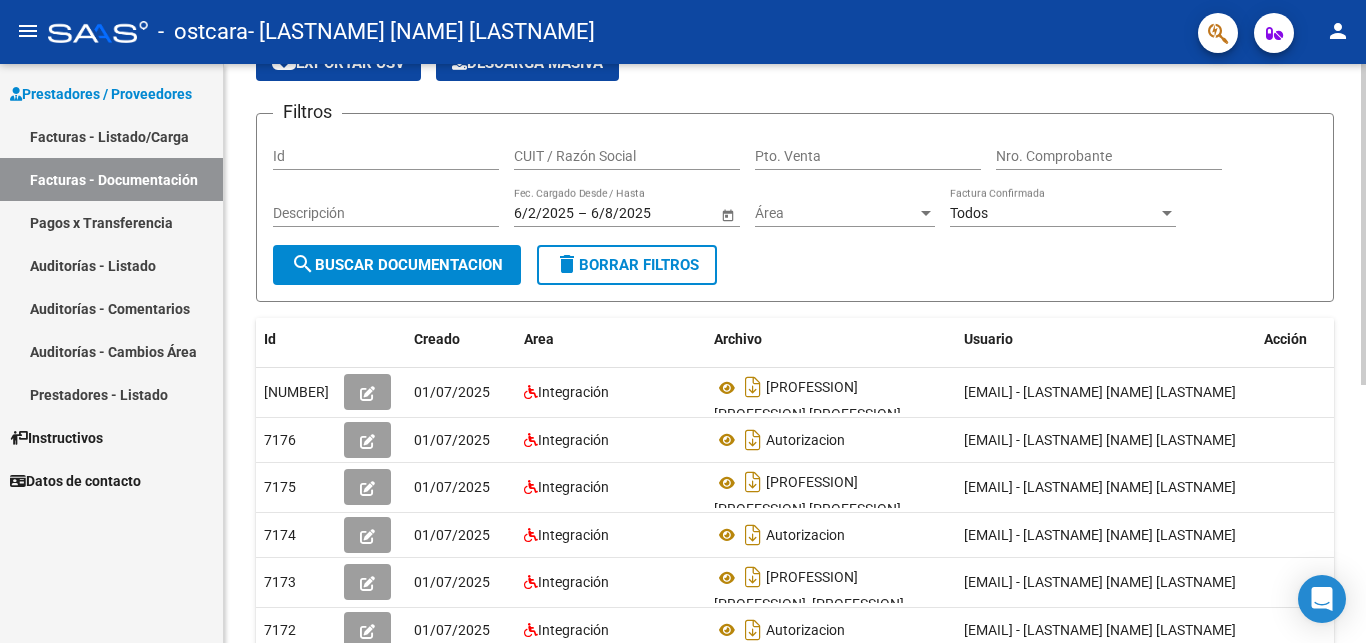 scroll, scrollTop: 0, scrollLeft: 0, axis: both 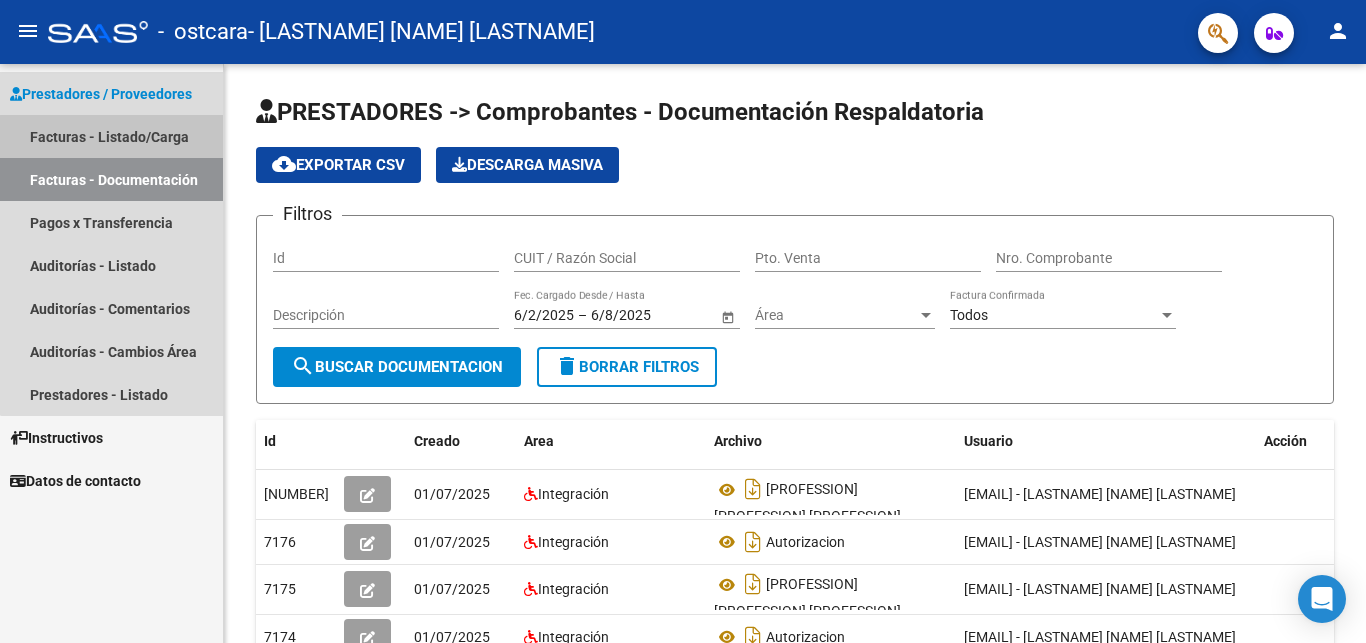 click on "Facturas - Listado/Carga" at bounding box center (111, 136) 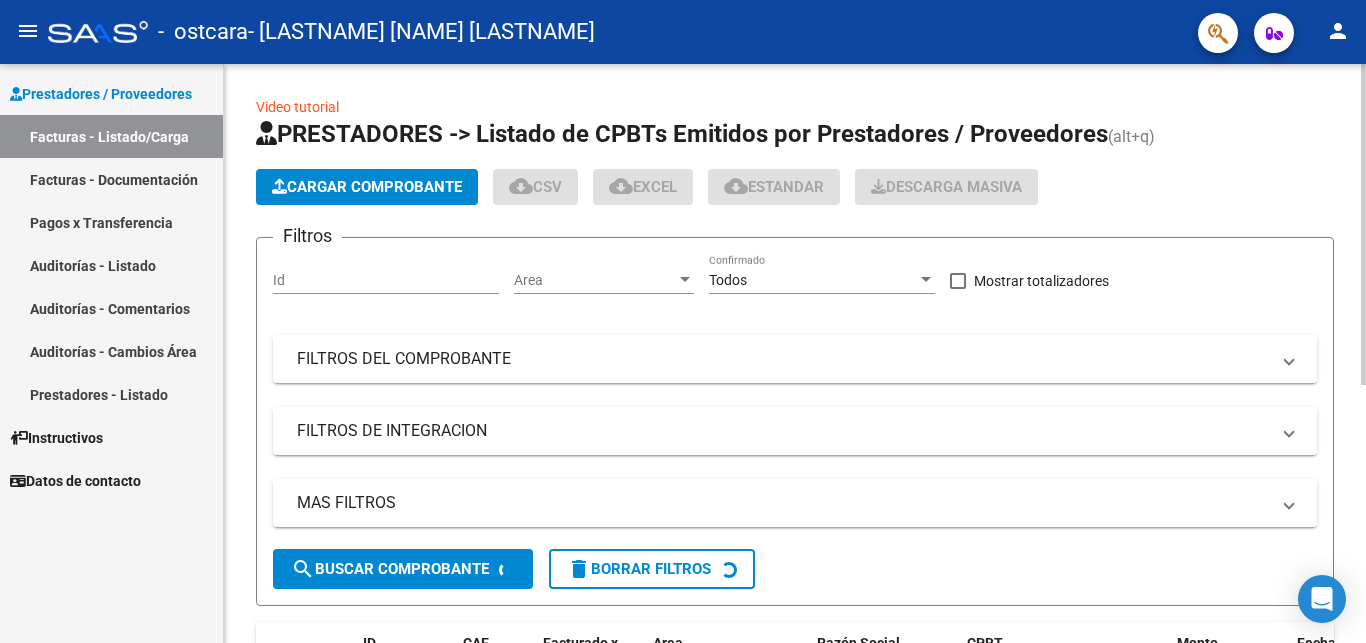 click on "Cargar Comprobante" 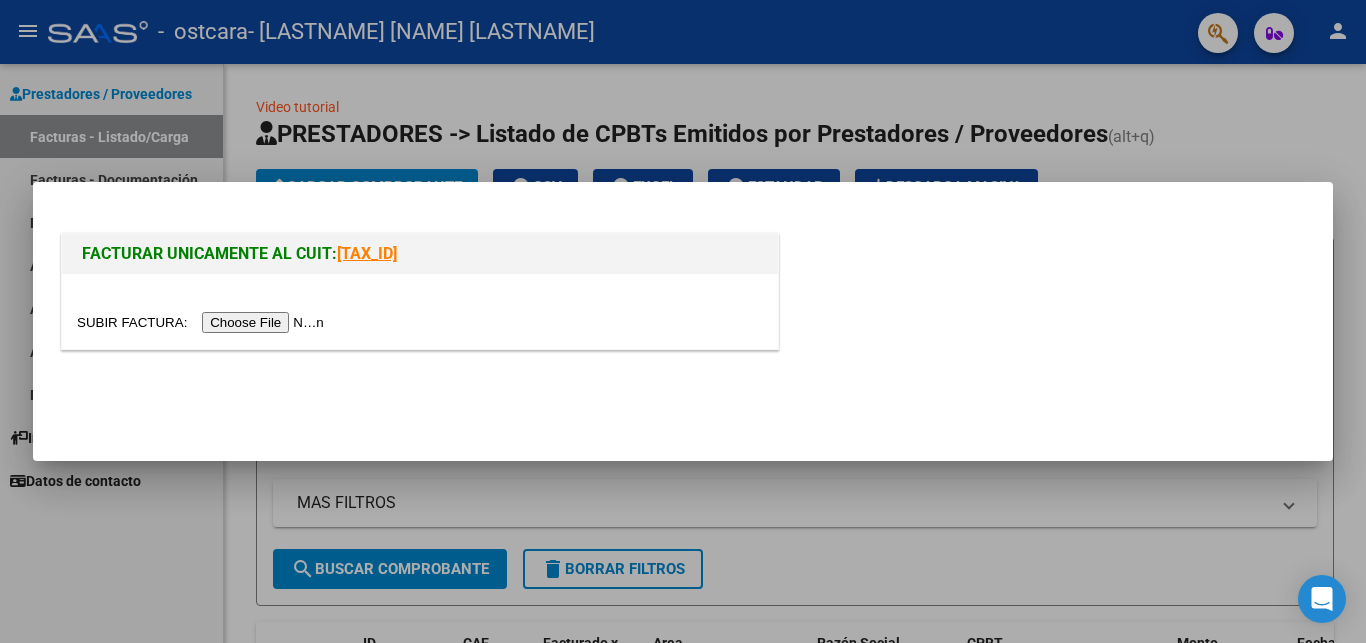click at bounding box center (203, 322) 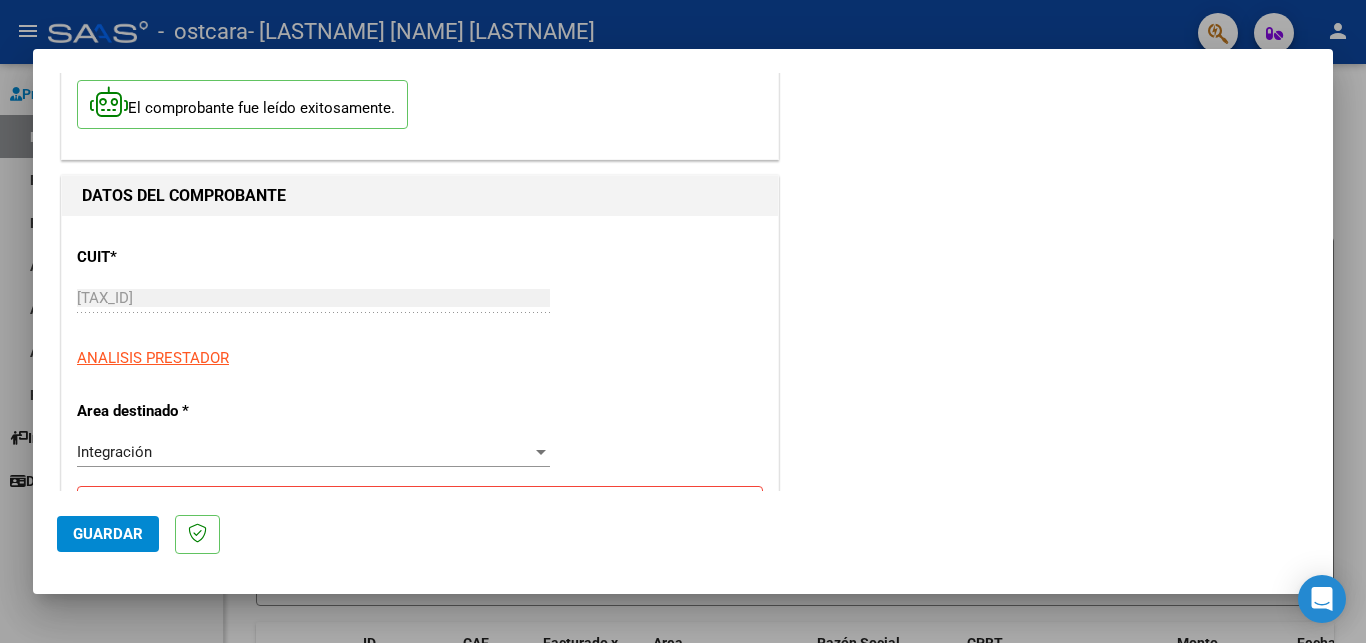 scroll, scrollTop: 324, scrollLeft: 0, axis: vertical 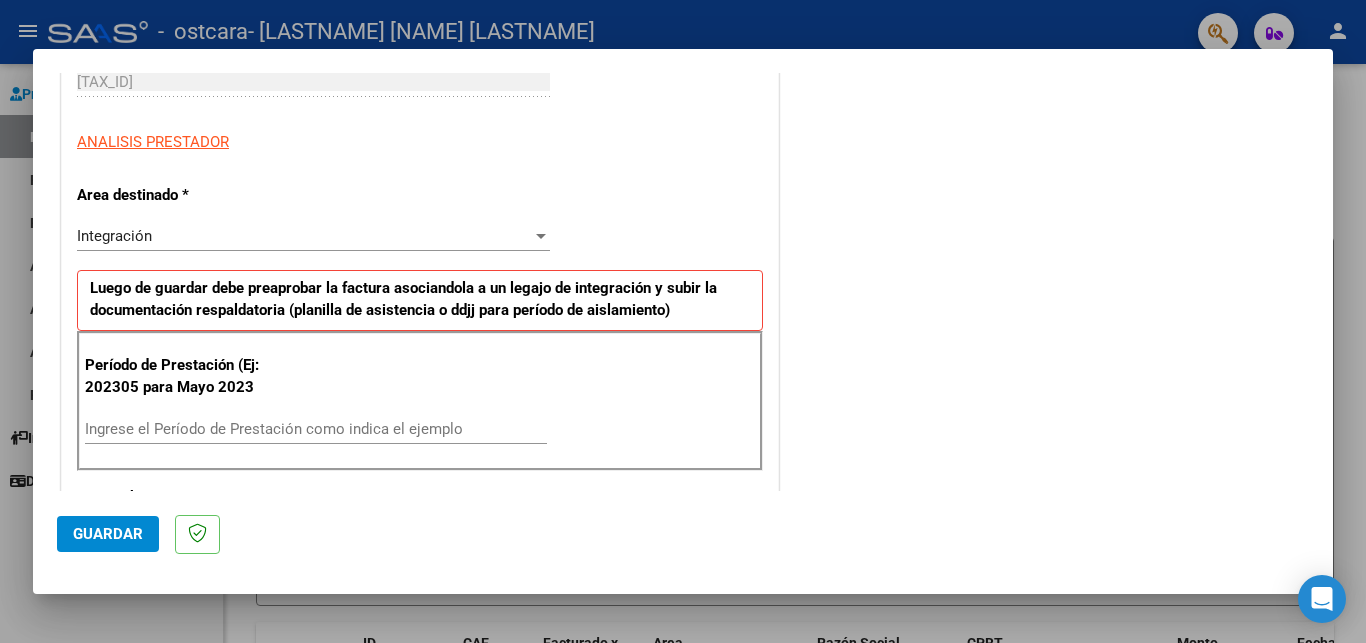 click at bounding box center [541, 236] 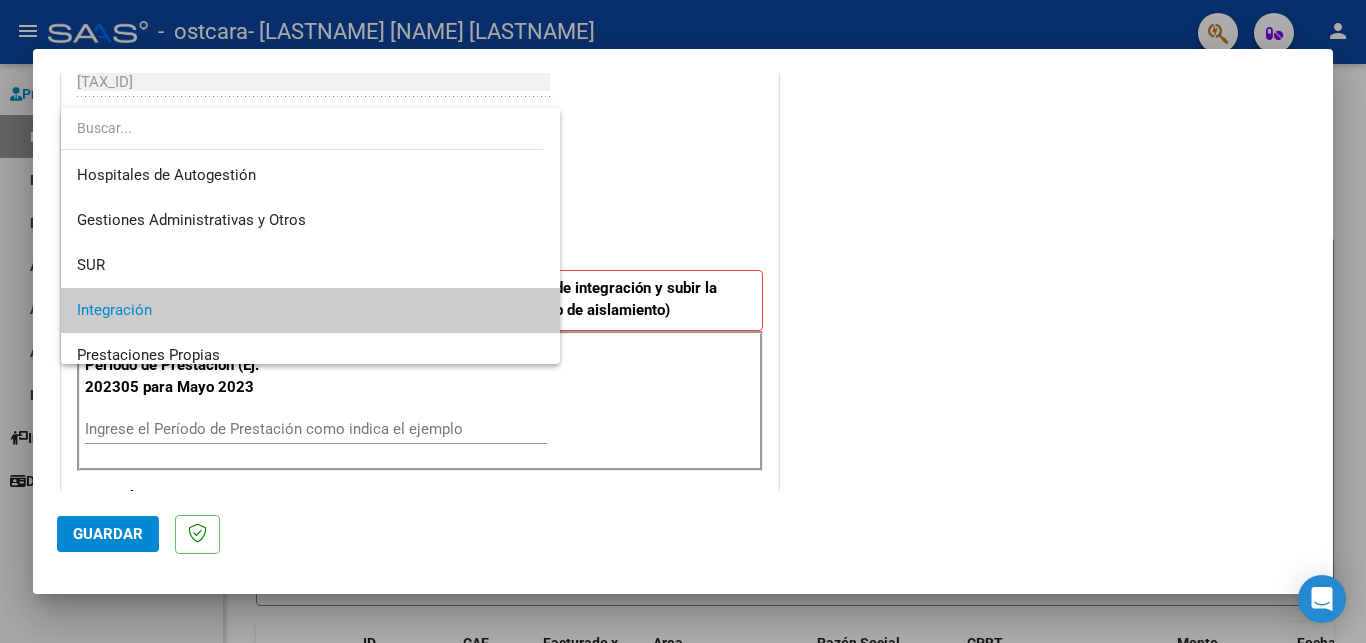 scroll, scrollTop: 74, scrollLeft: 0, axis: vertical 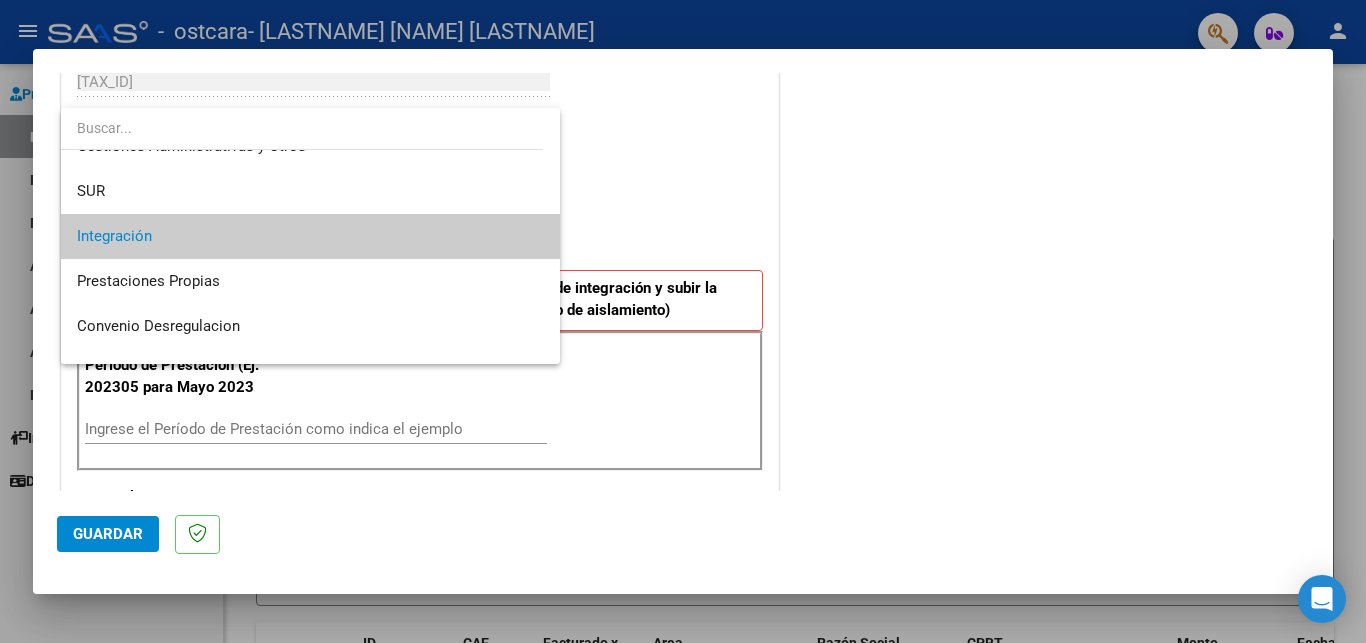 click on "Integración" at bounding box center [310, 236] 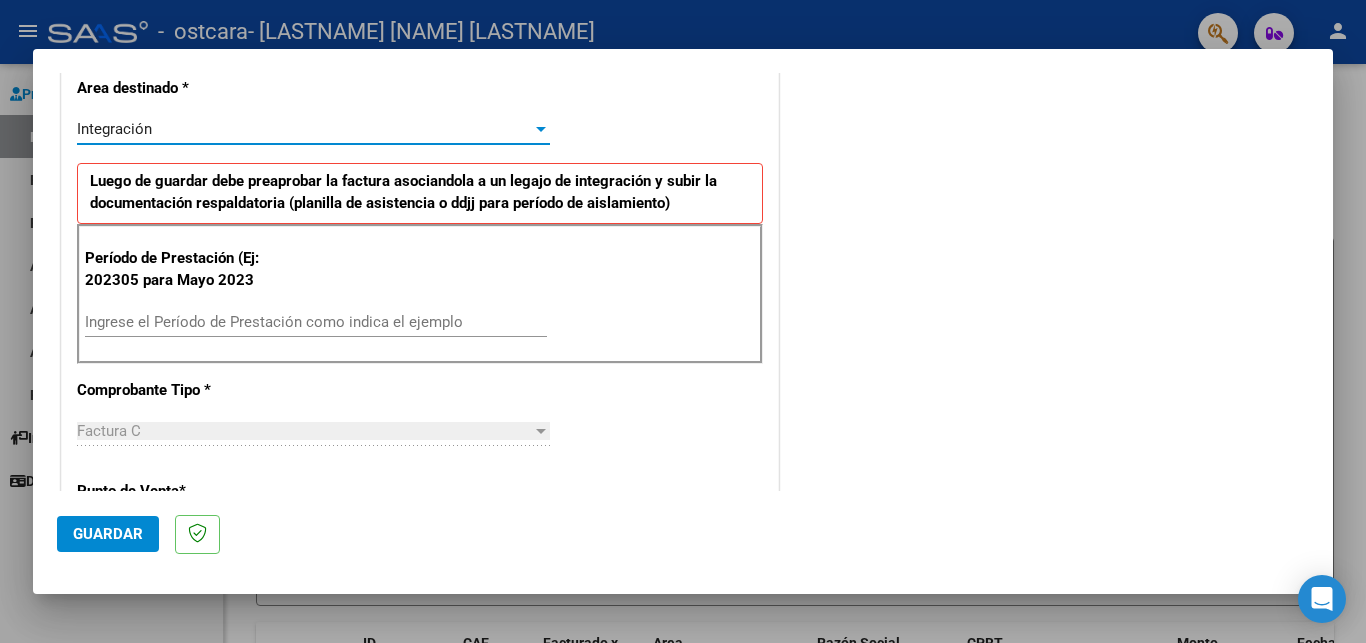 scroll, scrollTop: 432, scrollLeft: 0, axis: vertical 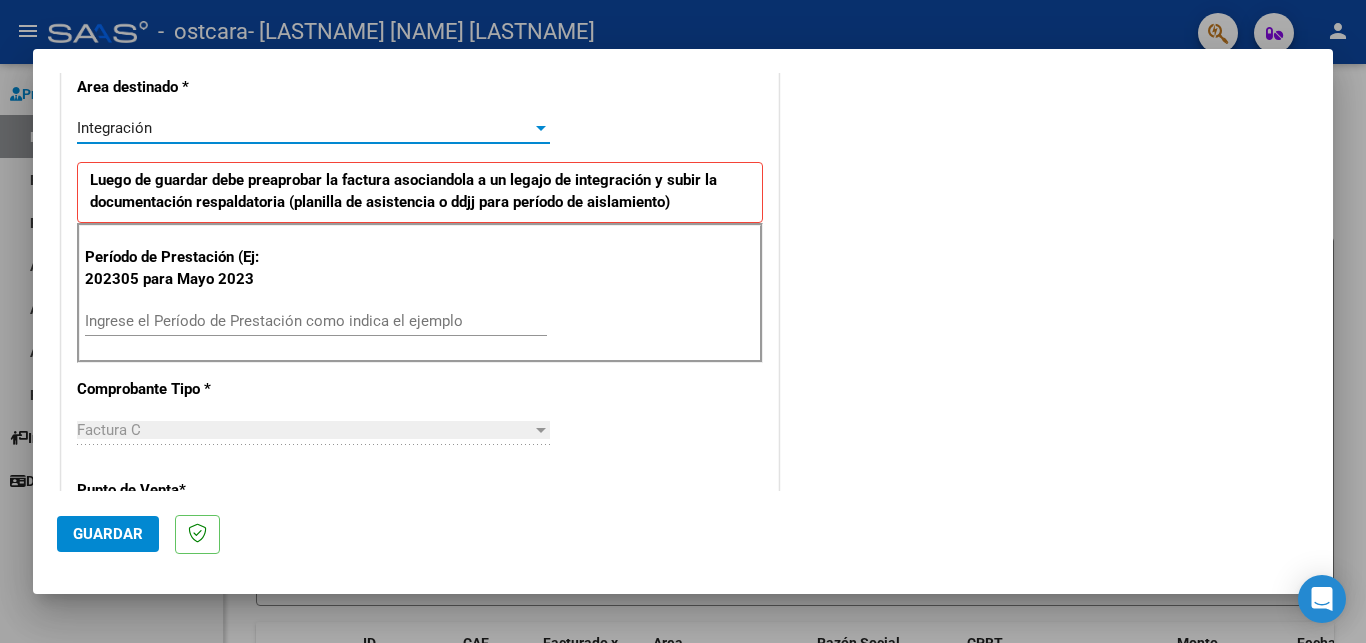 click on "Ingrese el Período de Prestación como indica el ejemplo" at bounding box center (316, 321) 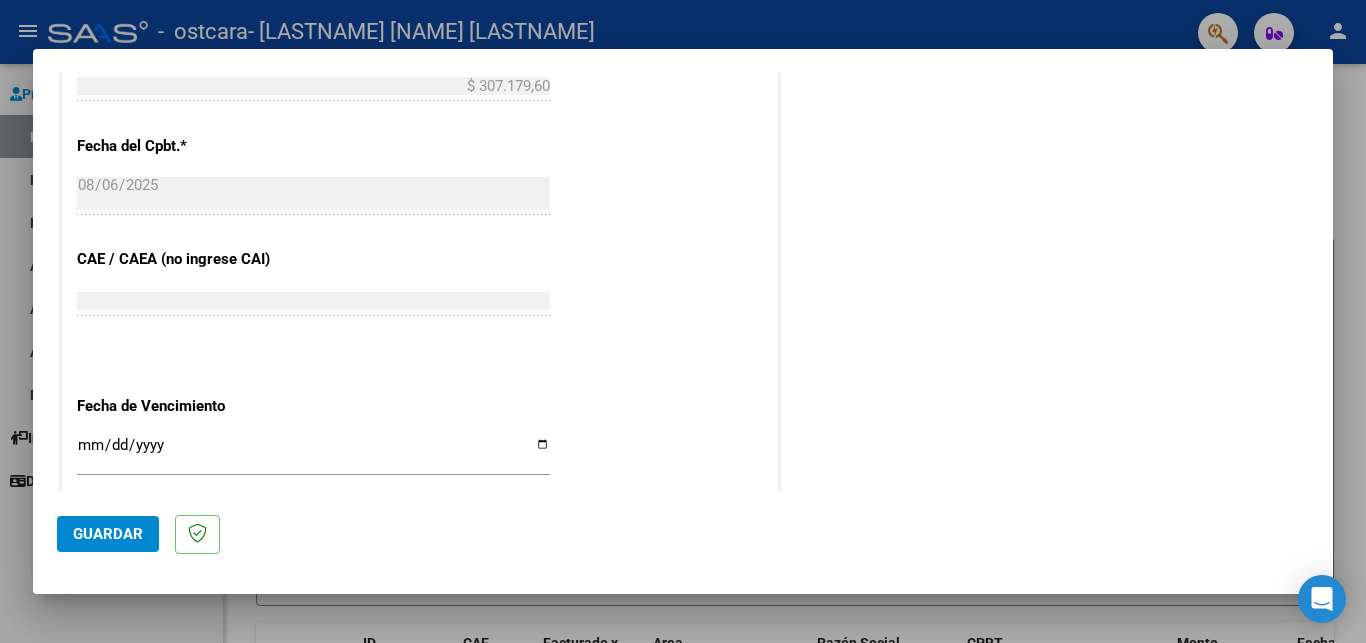 scroll, scrollTop: 1188, scrollLeft: 0, axis: vertical 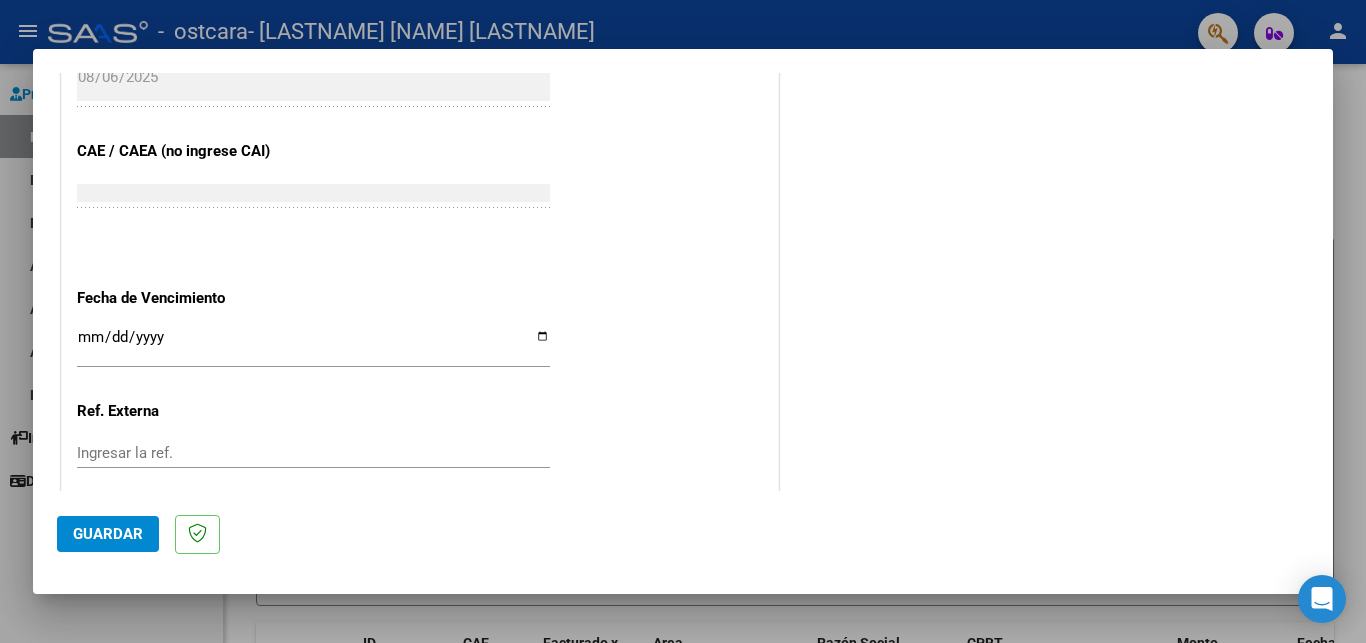 type on "202507" 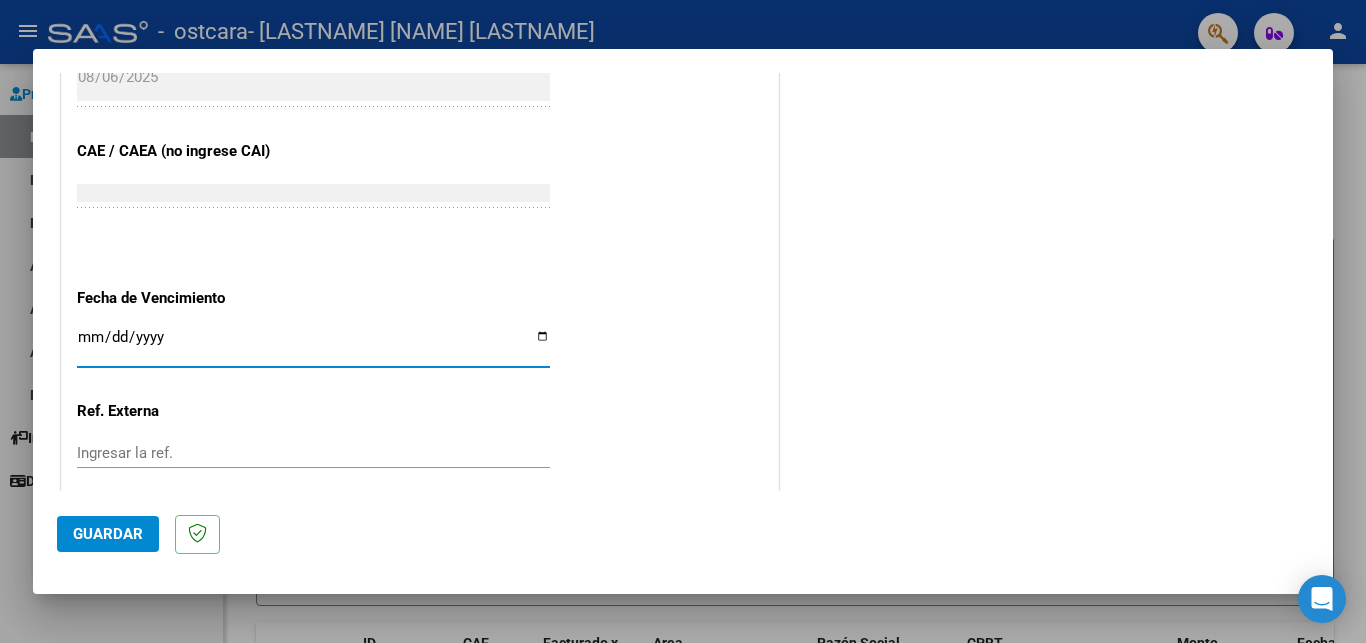 type on "2025-08-16" 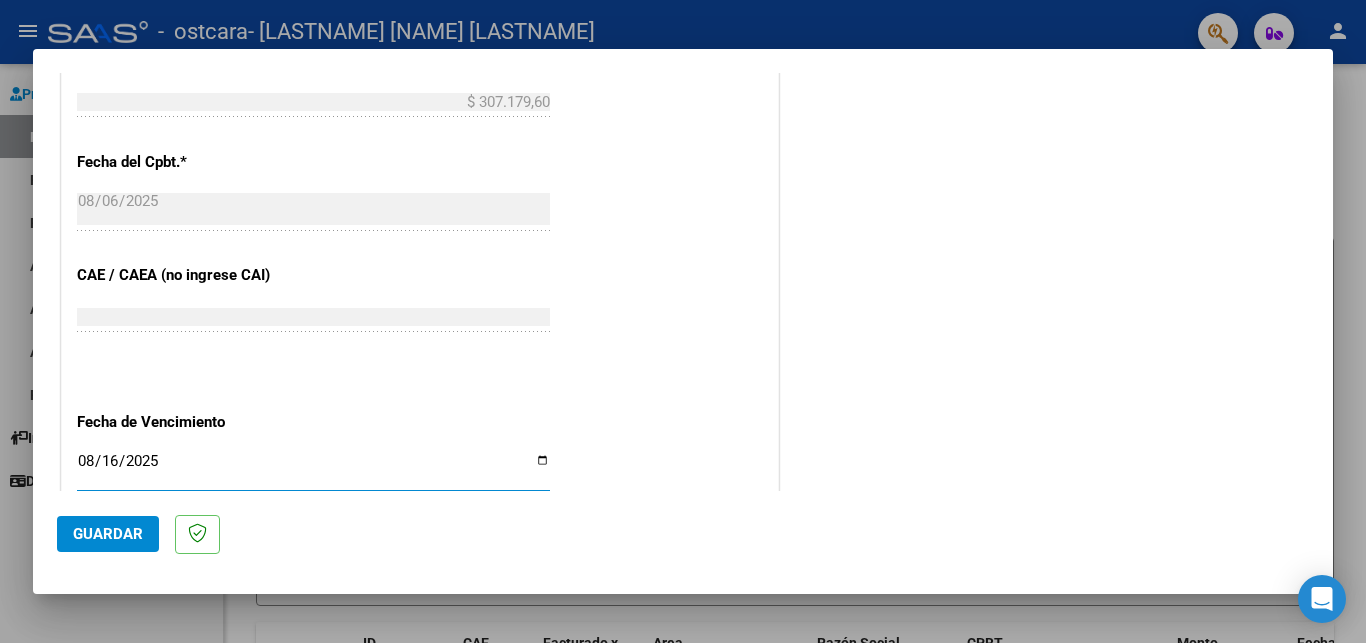 scroll, scrollTop: 1280, scrollLeft: 0, axis: vertical 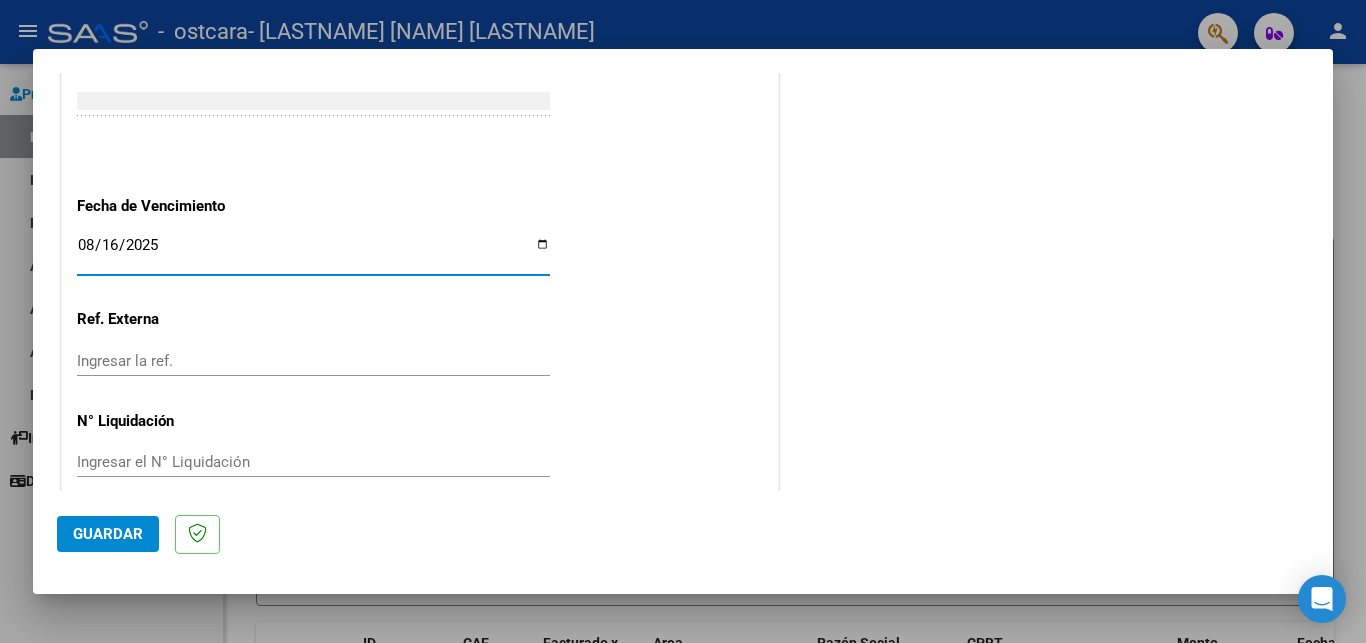 click on "Guardar" 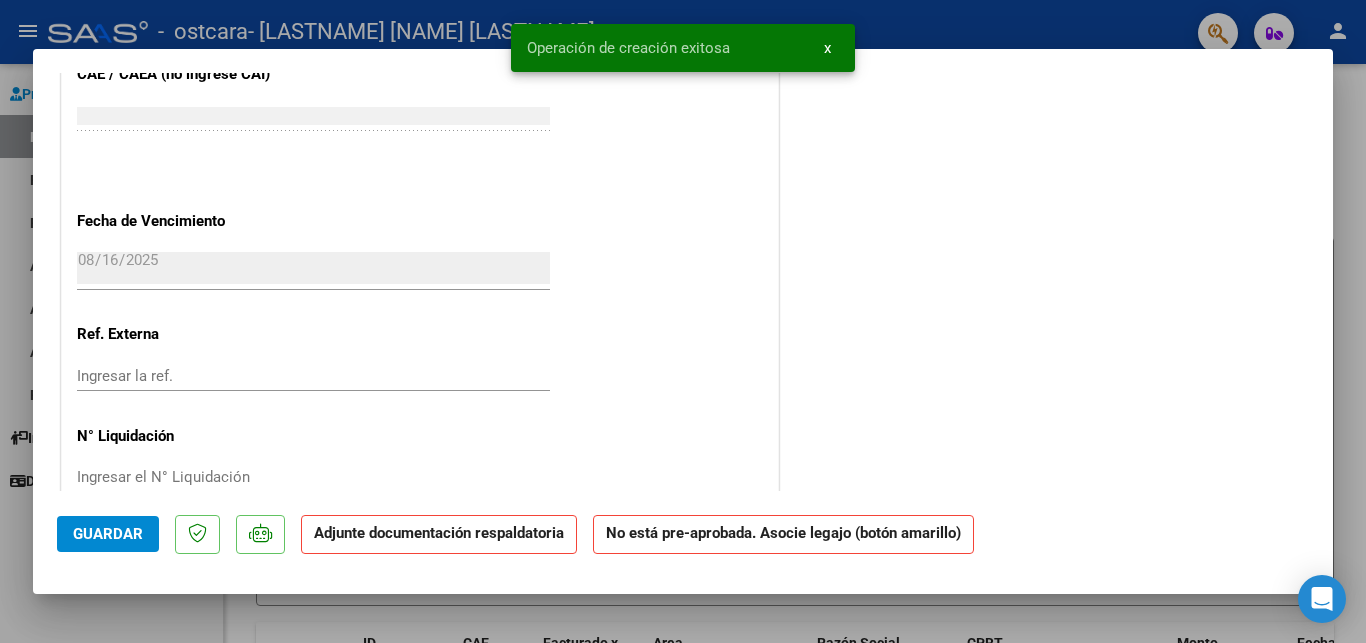 scroll, scrollTop: 0, scrollLeft: 0, axis: both 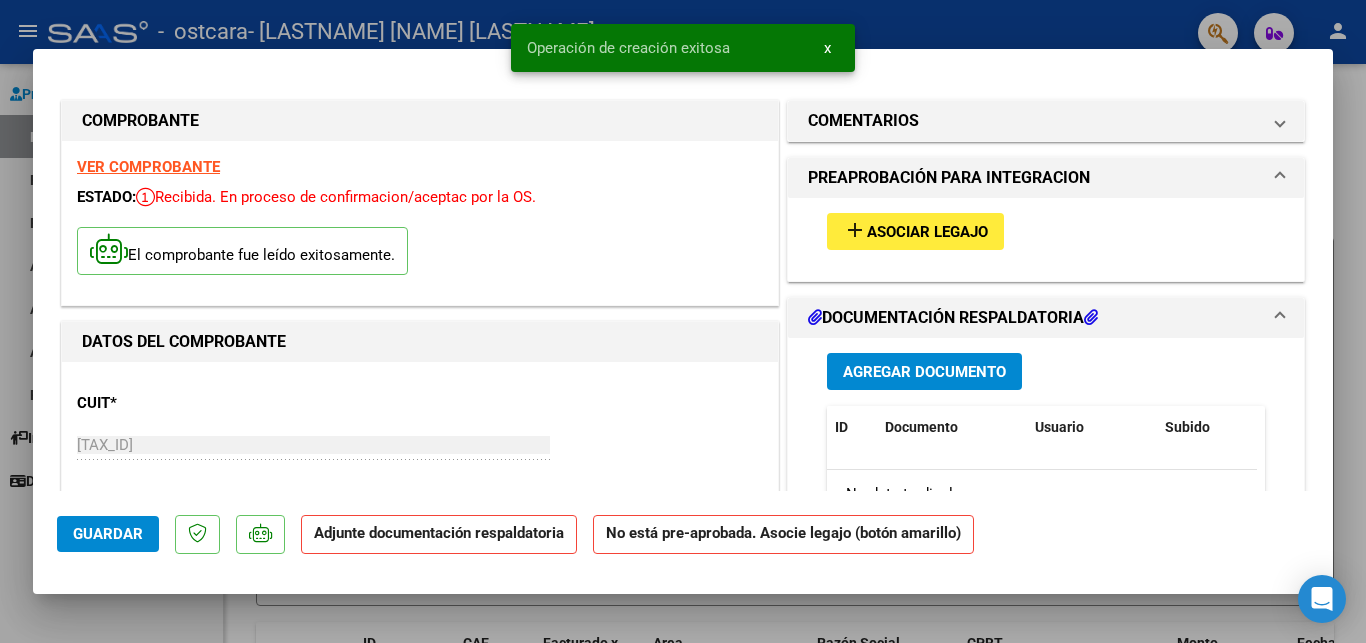 click on "Asociar Legajo" at bounding box center (927, 232) 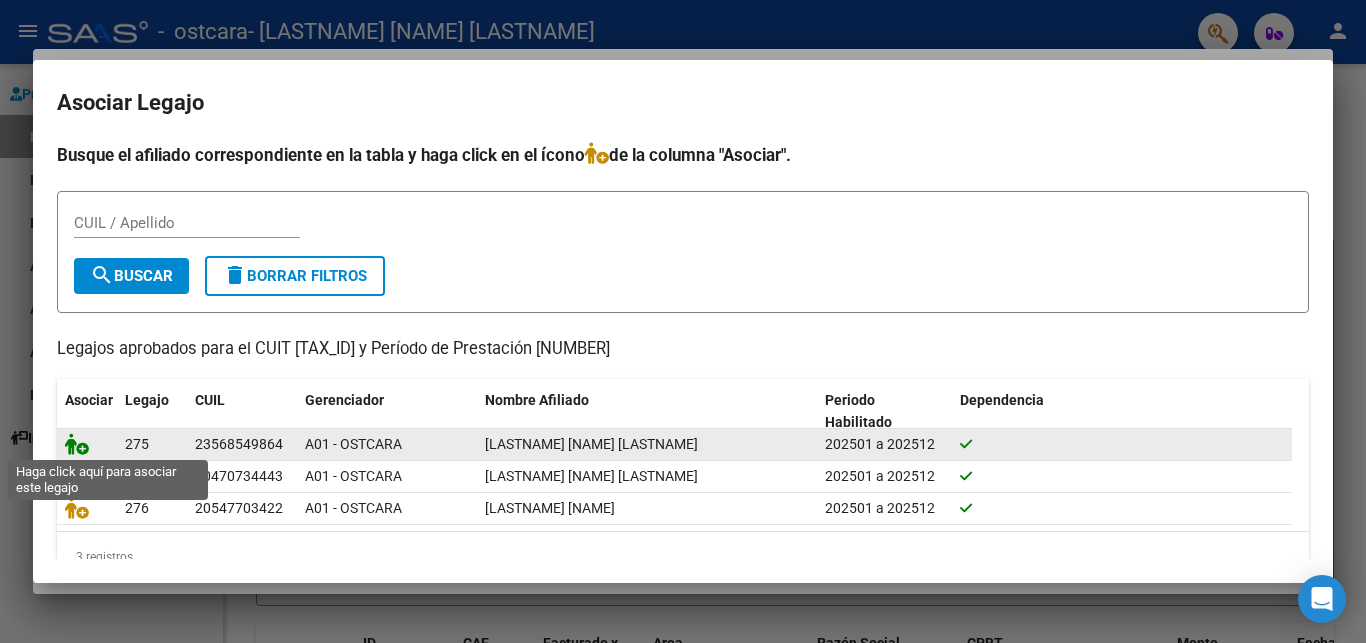 click 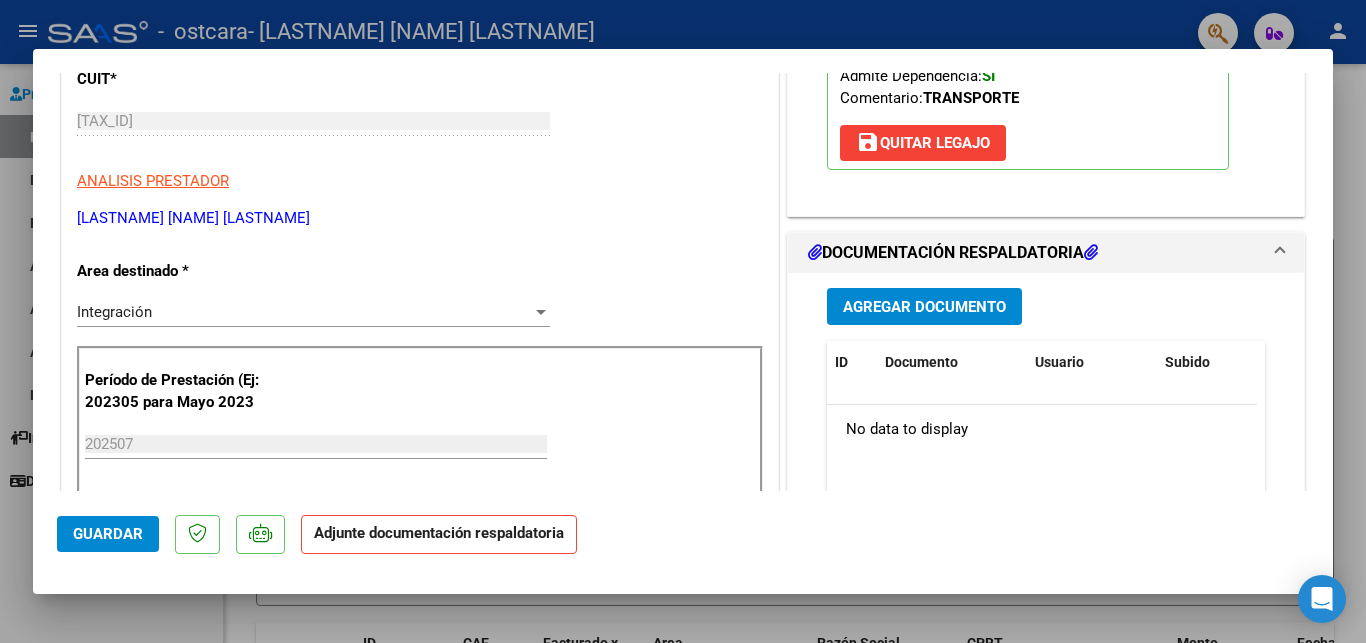 scroll, scrollTop: 432, scrollLeft: 0, axis: vertical 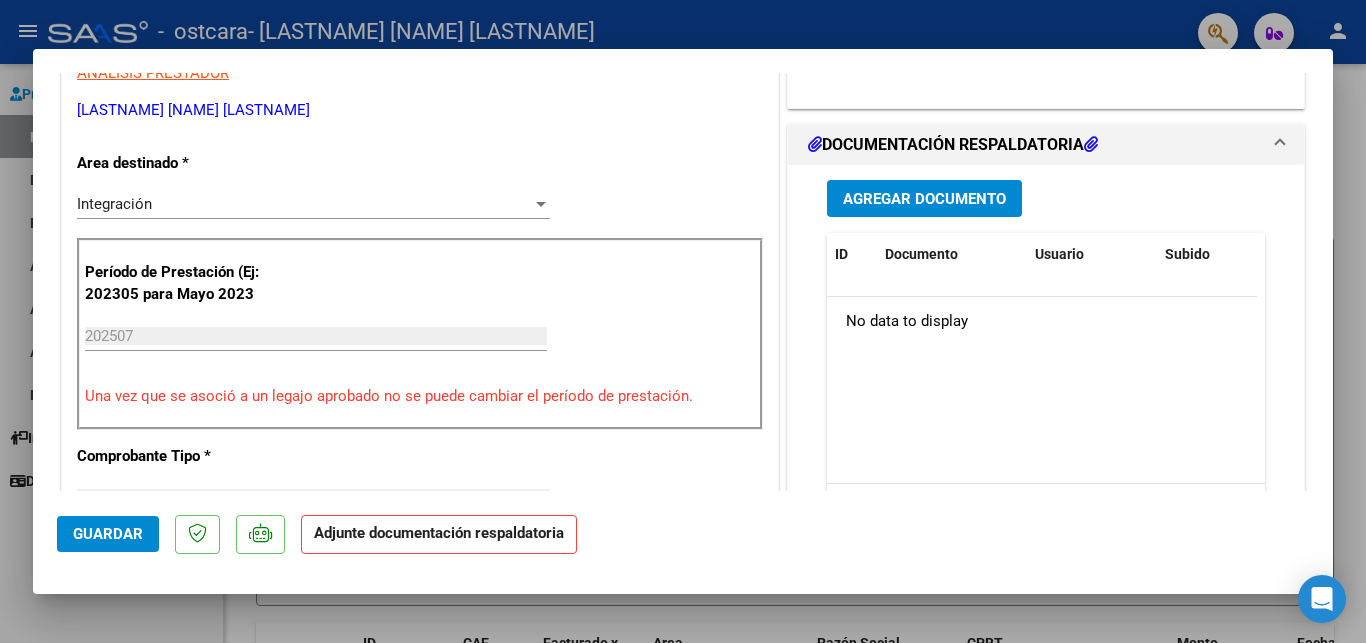 click on "Agregar Documento" at bounding box center [924, 199] 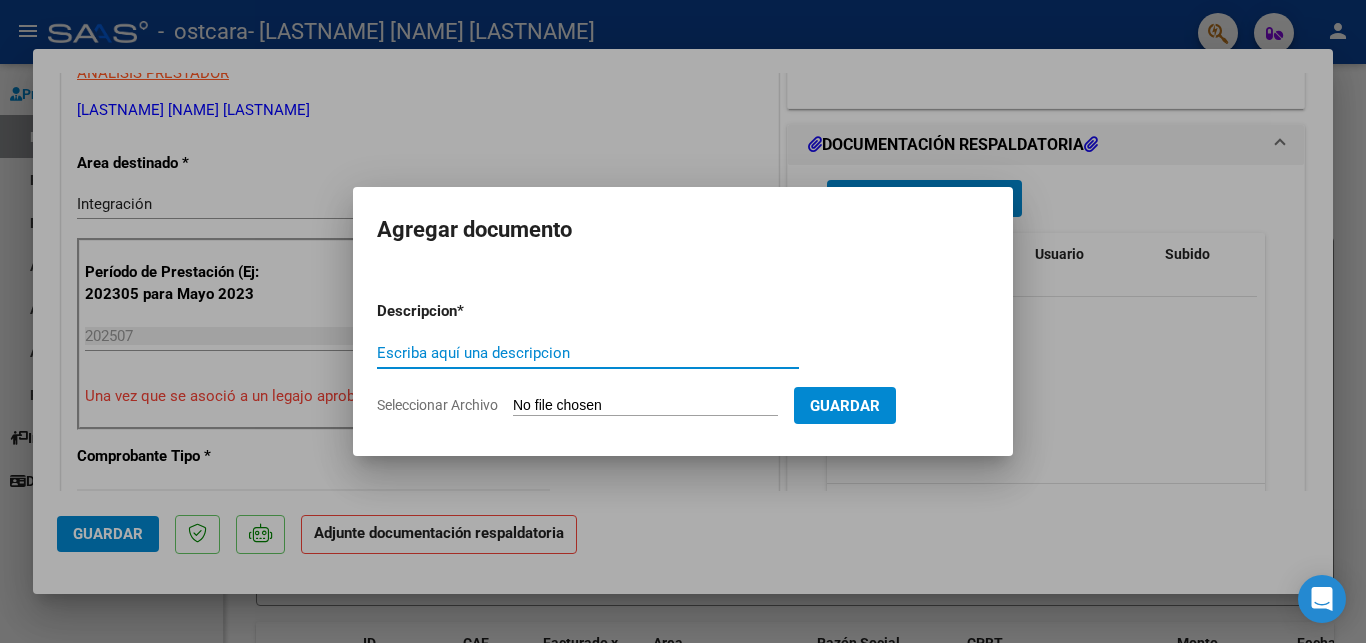 click on "Seleccionar Archivo" at bounding box center (645, 406) 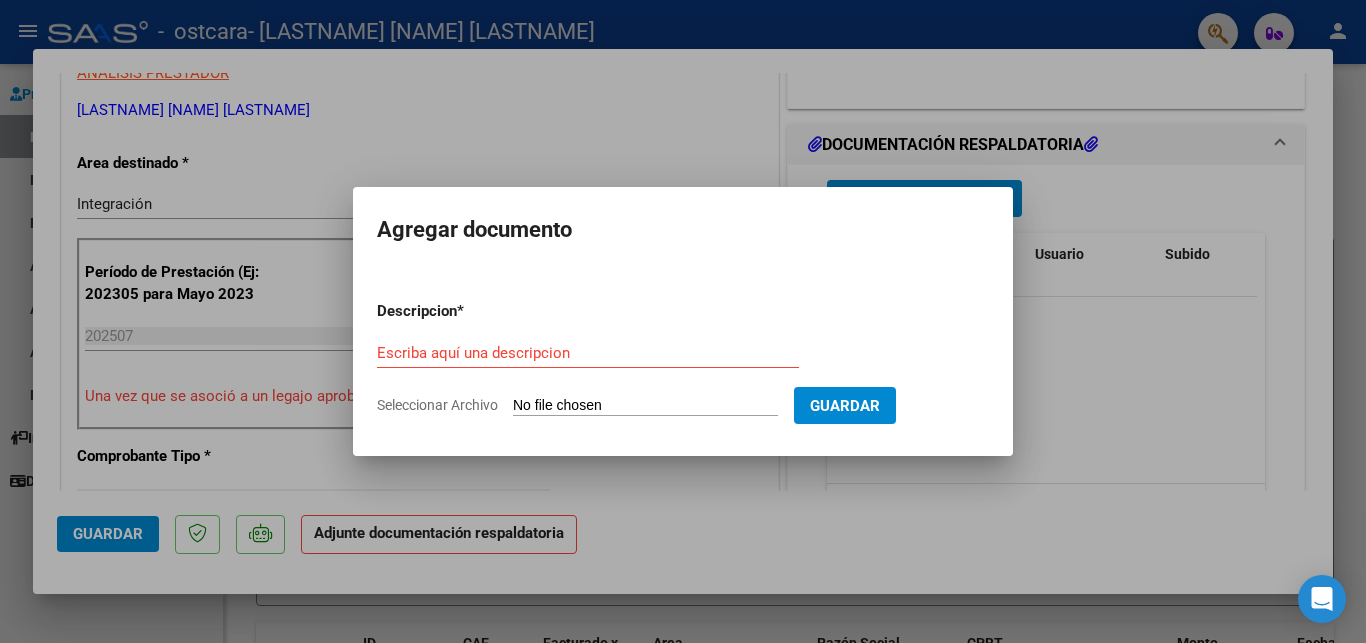 type on "C:\fakepath\AUTORIZACION.pdf" 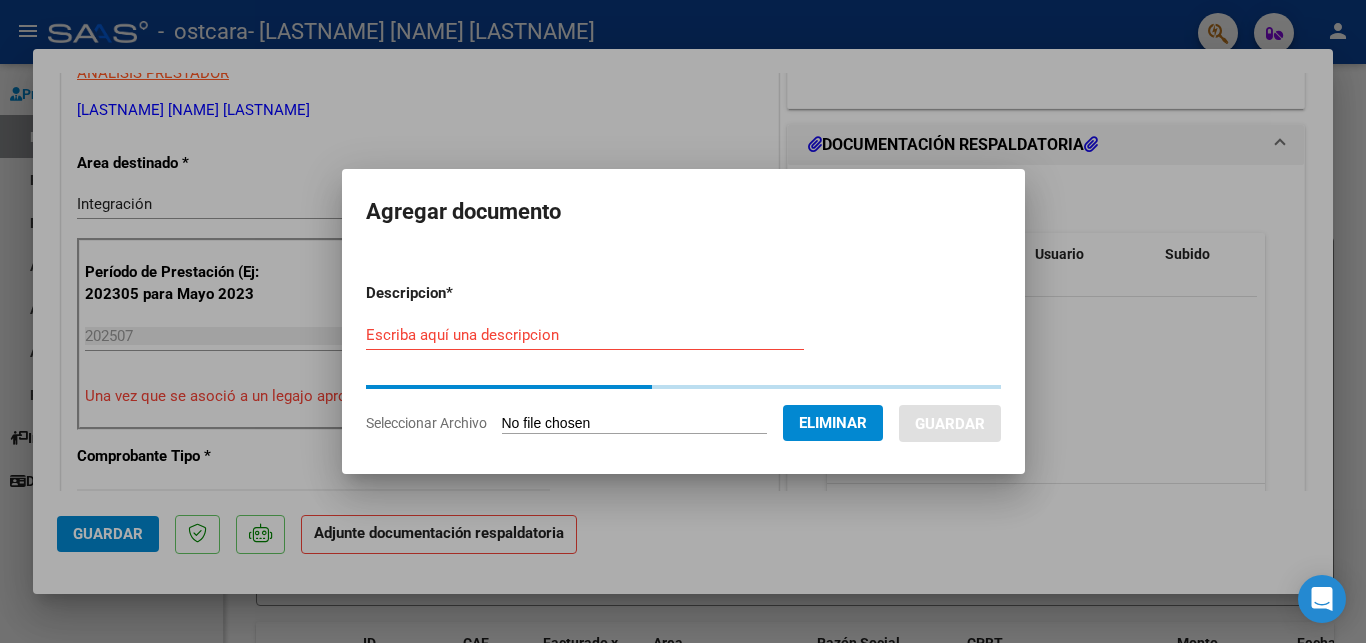 click on "Escriba aquí una descripcion" at bounding box center (585, 335) 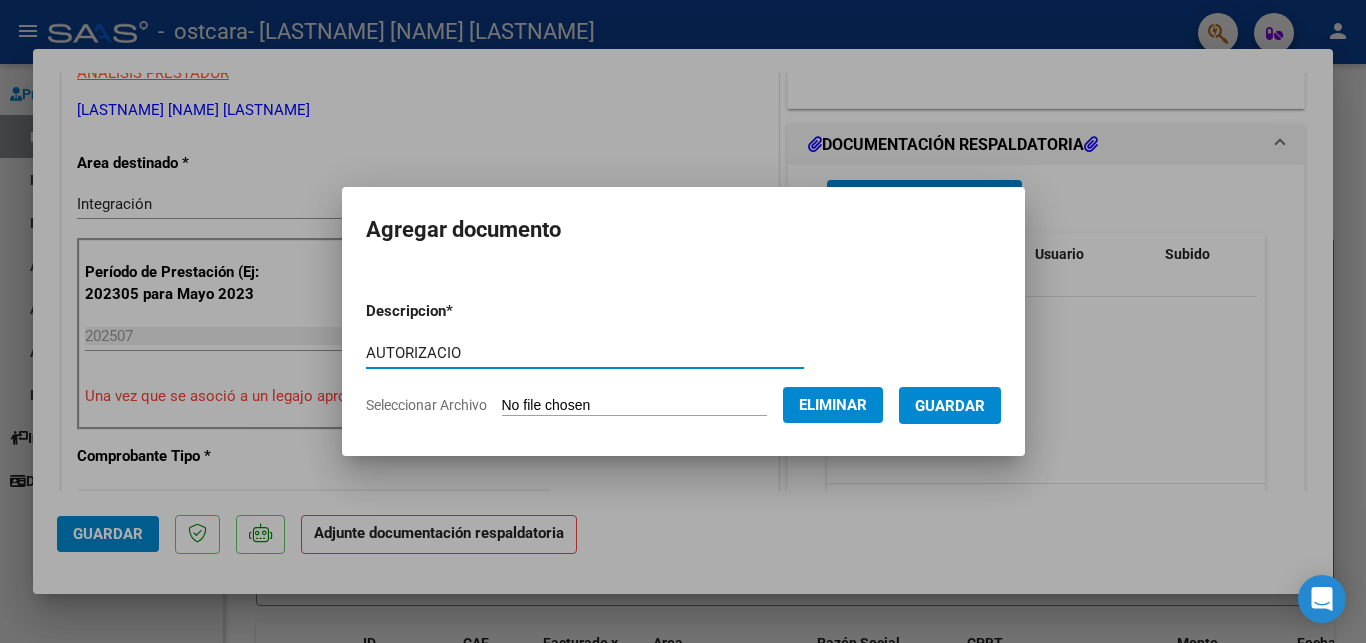 type on "AUTORIZACION" 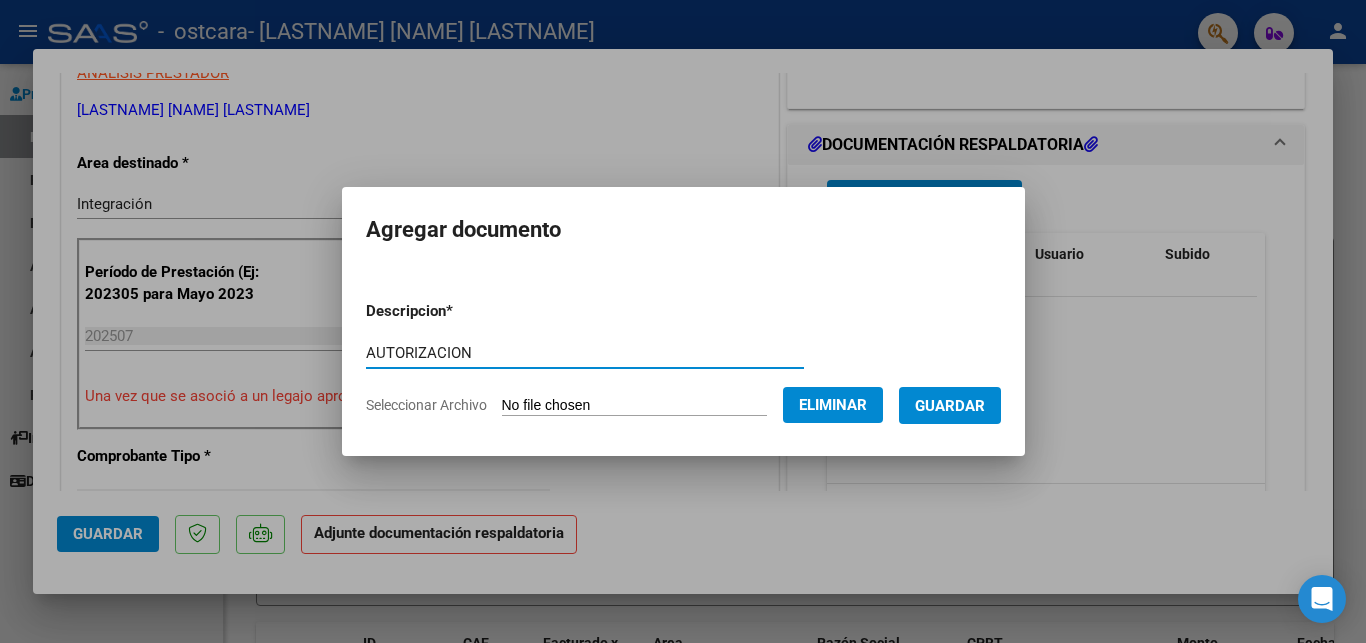click on "Guardar" at bounding box center [950, 406] 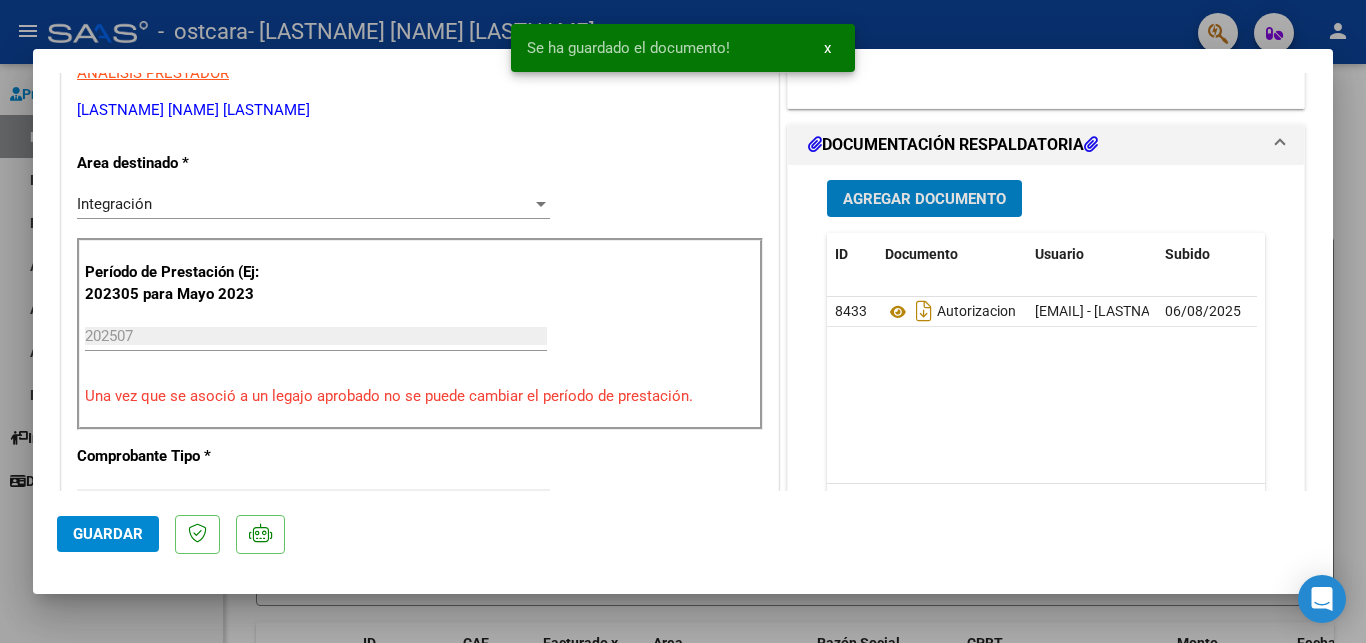 click on "Agregar Documento" at bounding box center [924, 199] 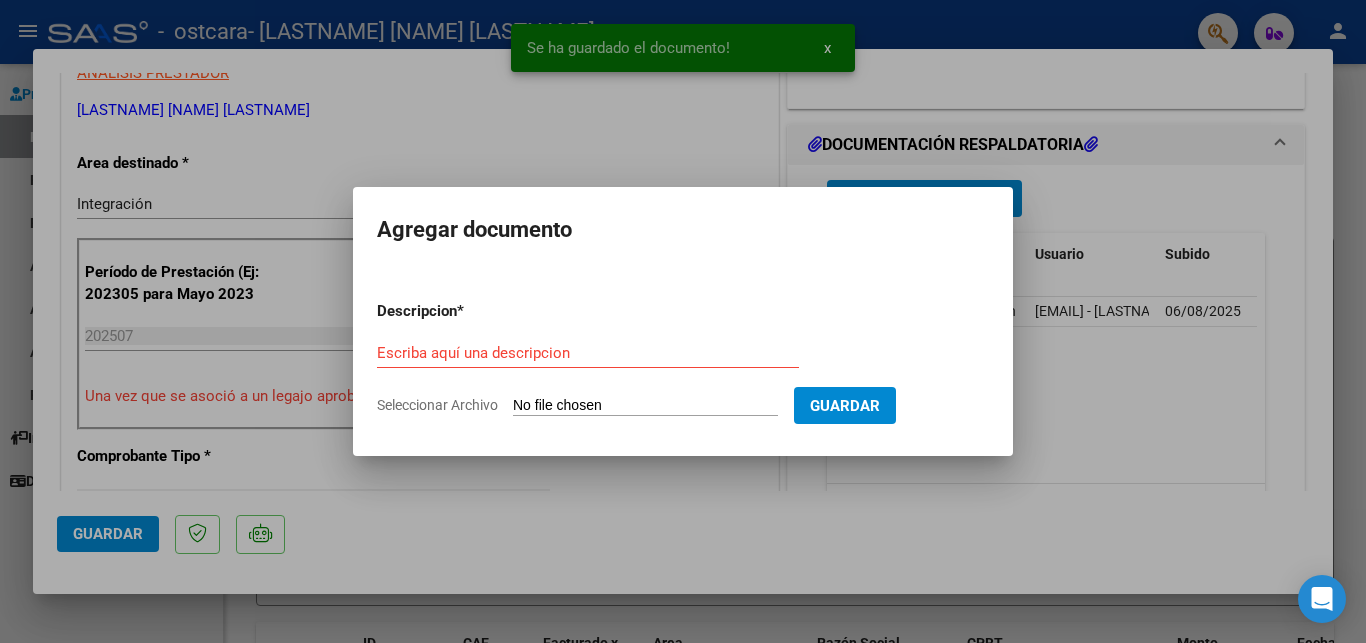 click on "Seleccionar Archivo" at bounding box center (645, 406) 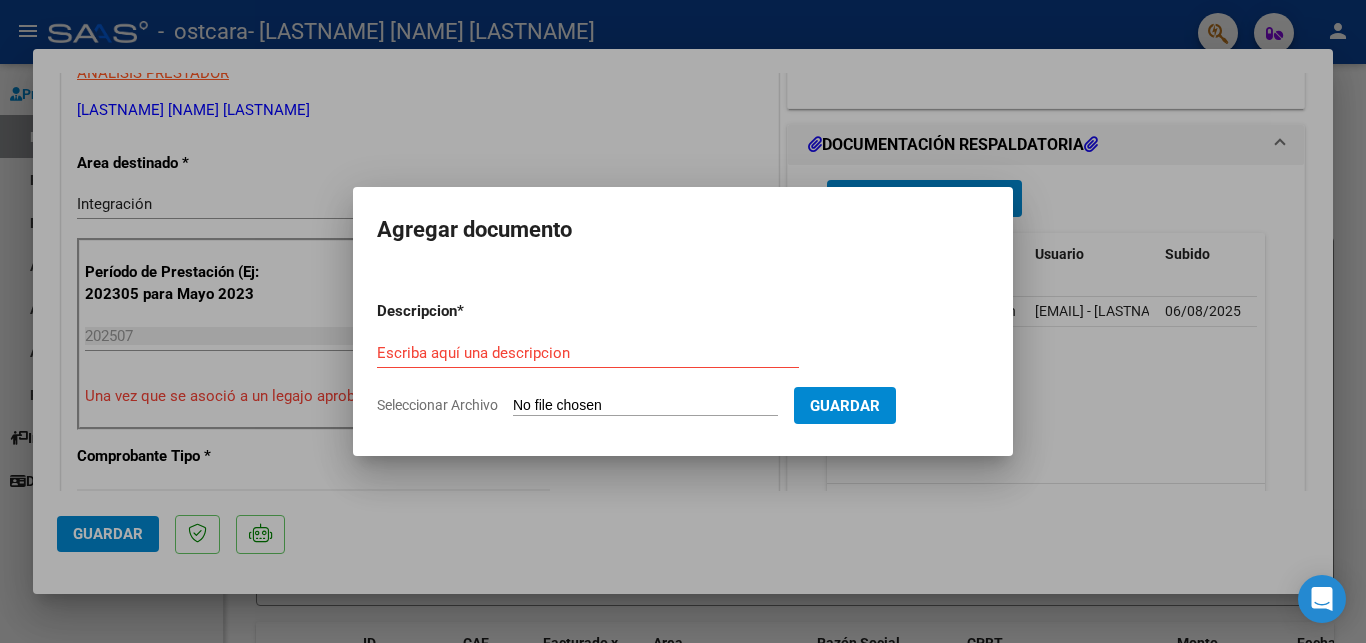 type on "C:\fakepath\[FILENAME].pdf" 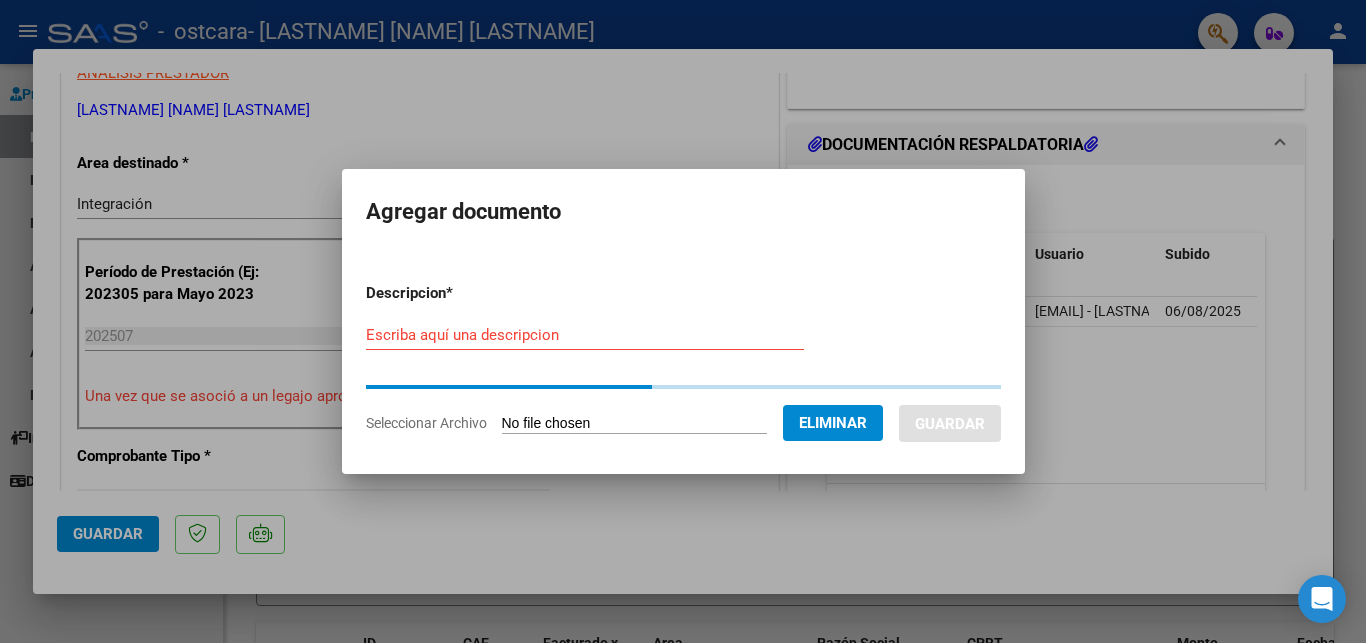 click on "Descripcion  *   Escriba aquí una descripcion  Seleccionar Archivo Eliminar Guardar" at bounding box center [683, 358] 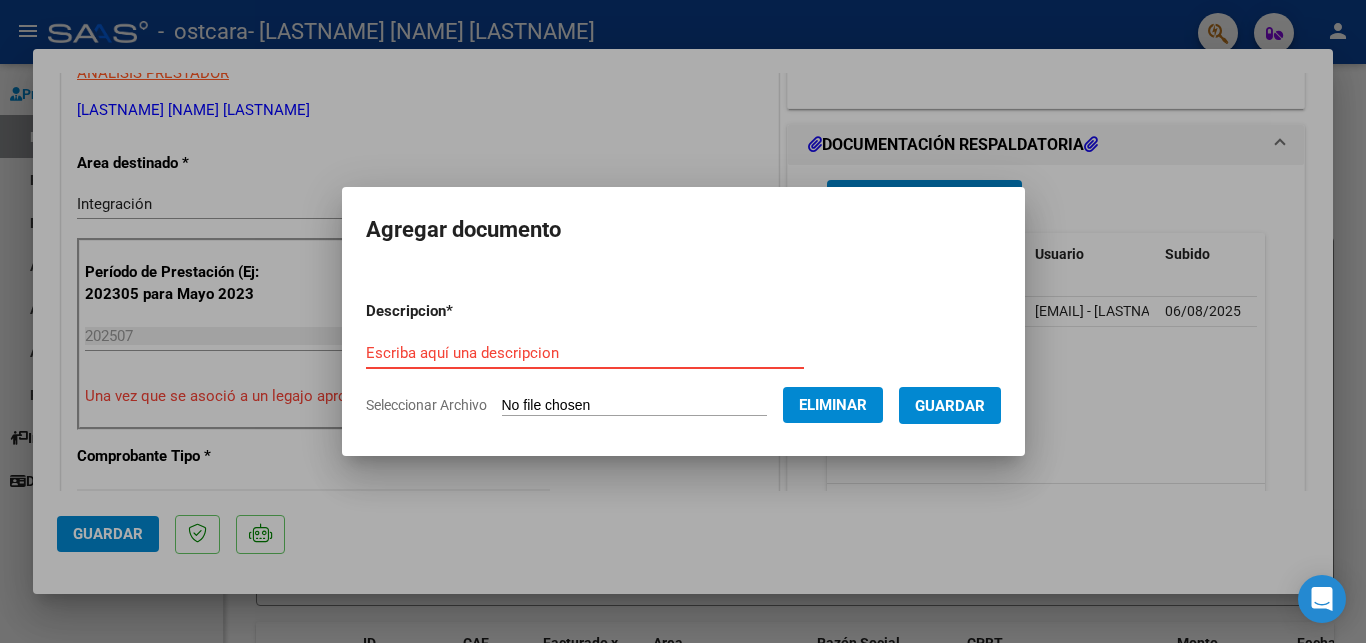 click on "Escriba aquí una descripcion" at bounding box center [585, 353] 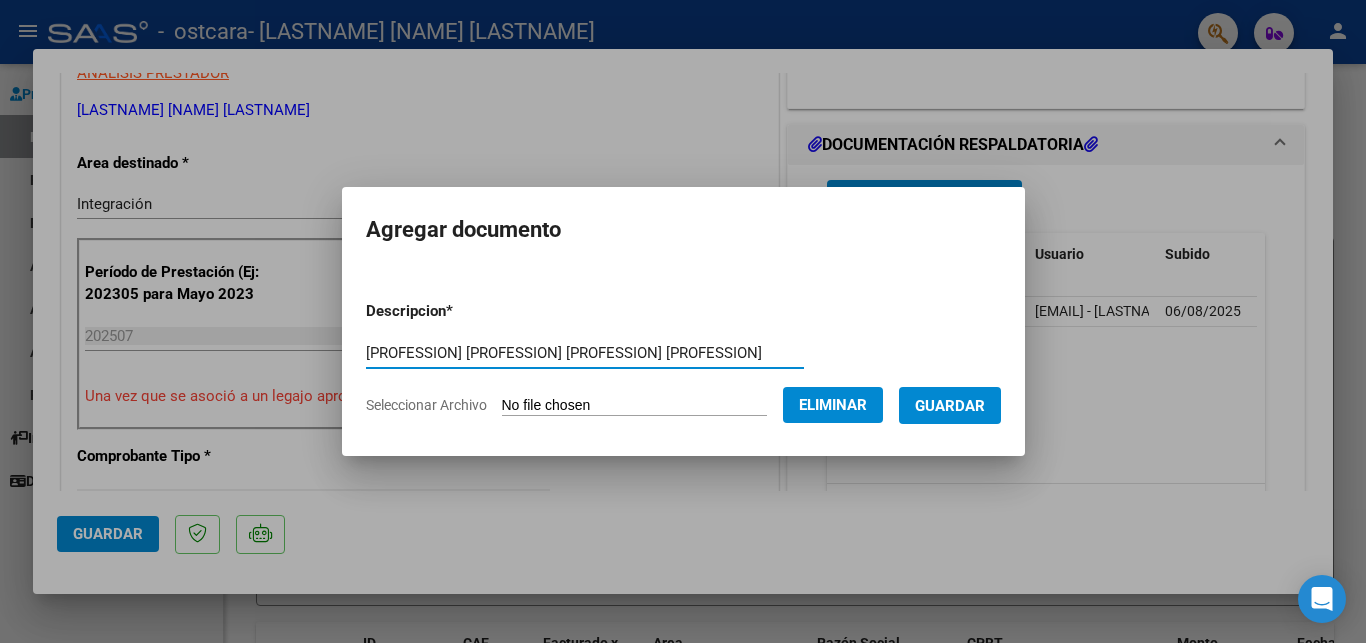 type on "[PROFESSION] [PROFESSION] [PROFESSION]" 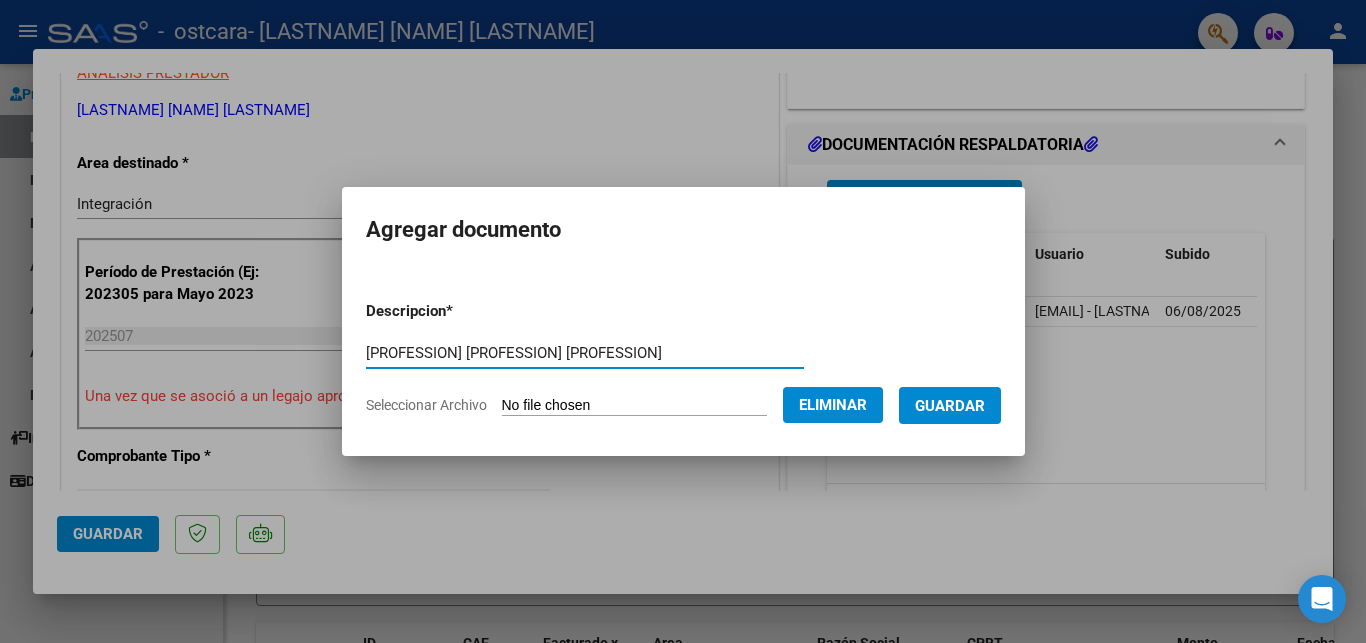 click on "Guardar" at bounding box center (950, 406) 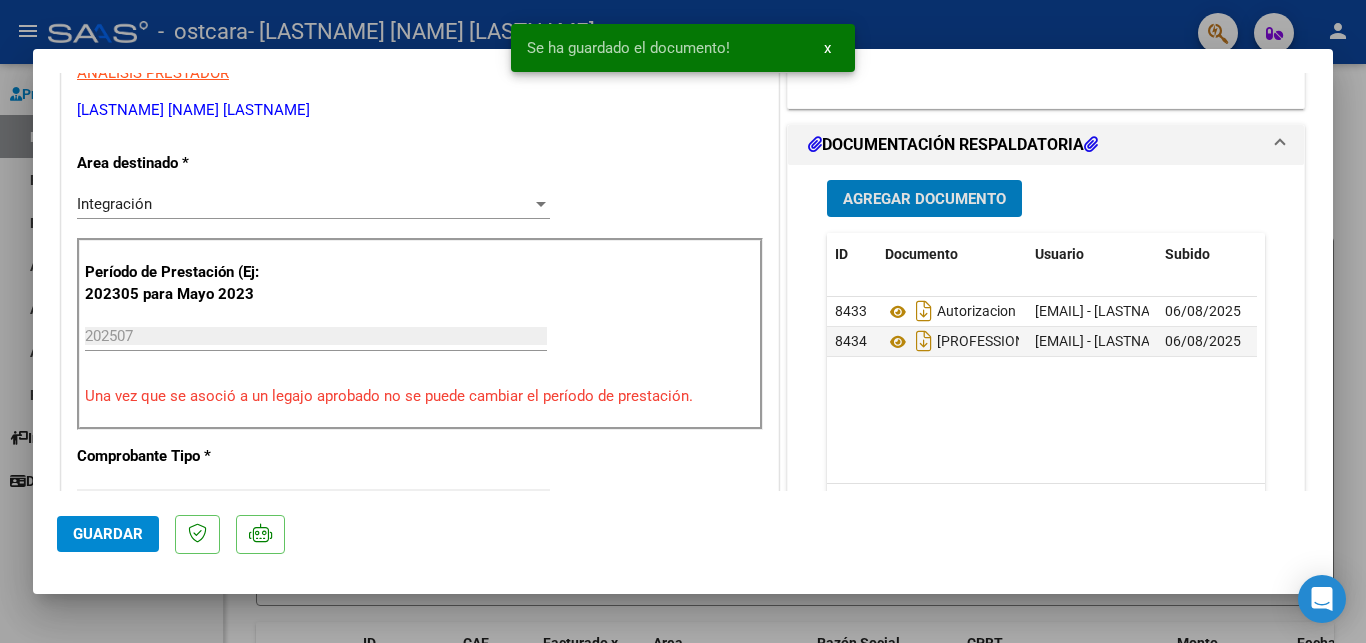 scroll, scrollTop: 648, scrollLeft: 0, axis: vertical 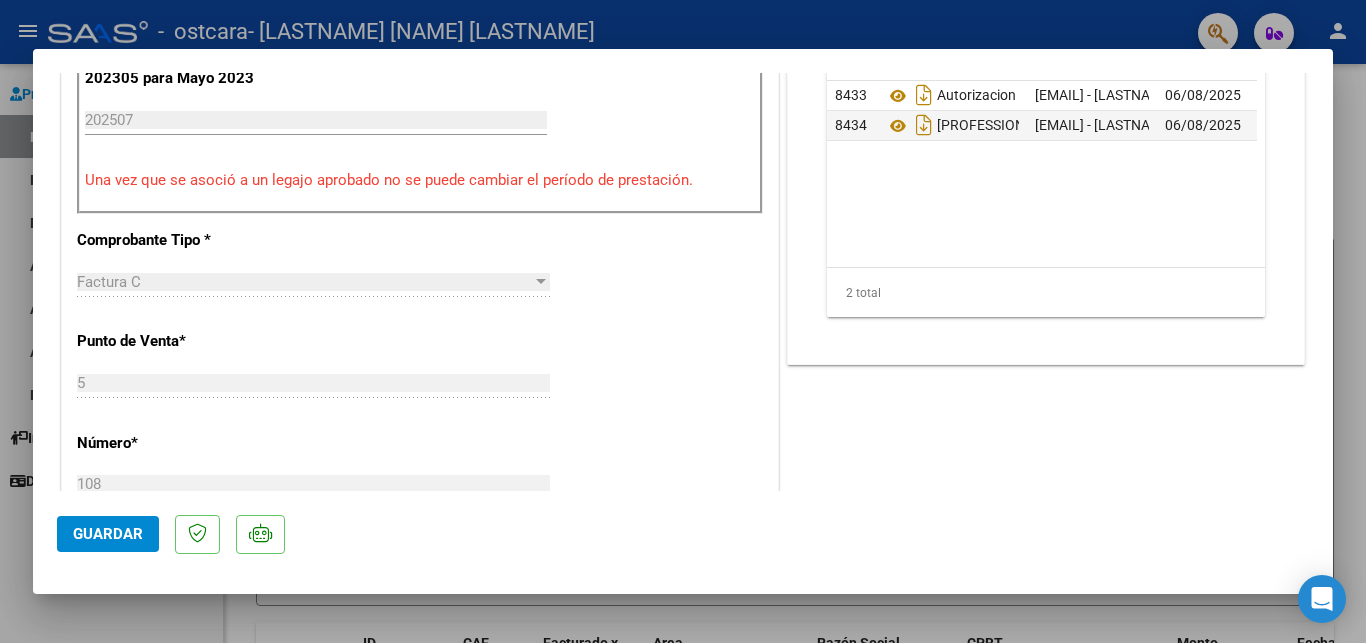 click on "Guardar" 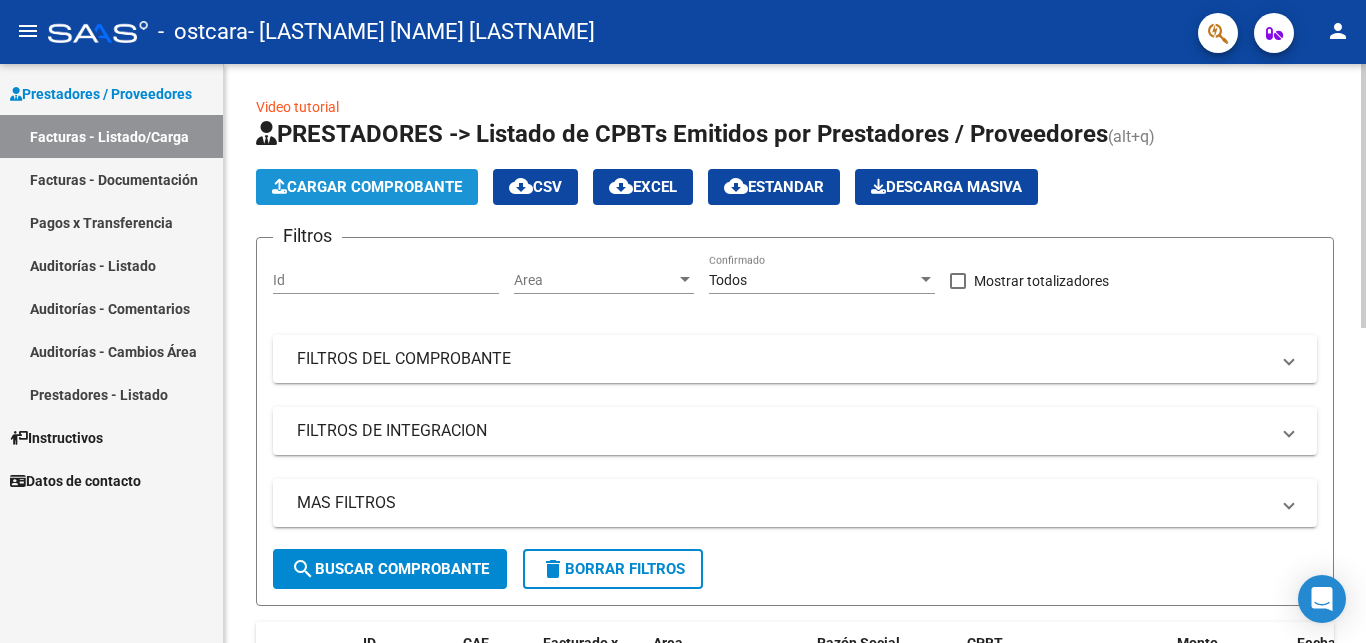 click on "Cargar Comprobante" 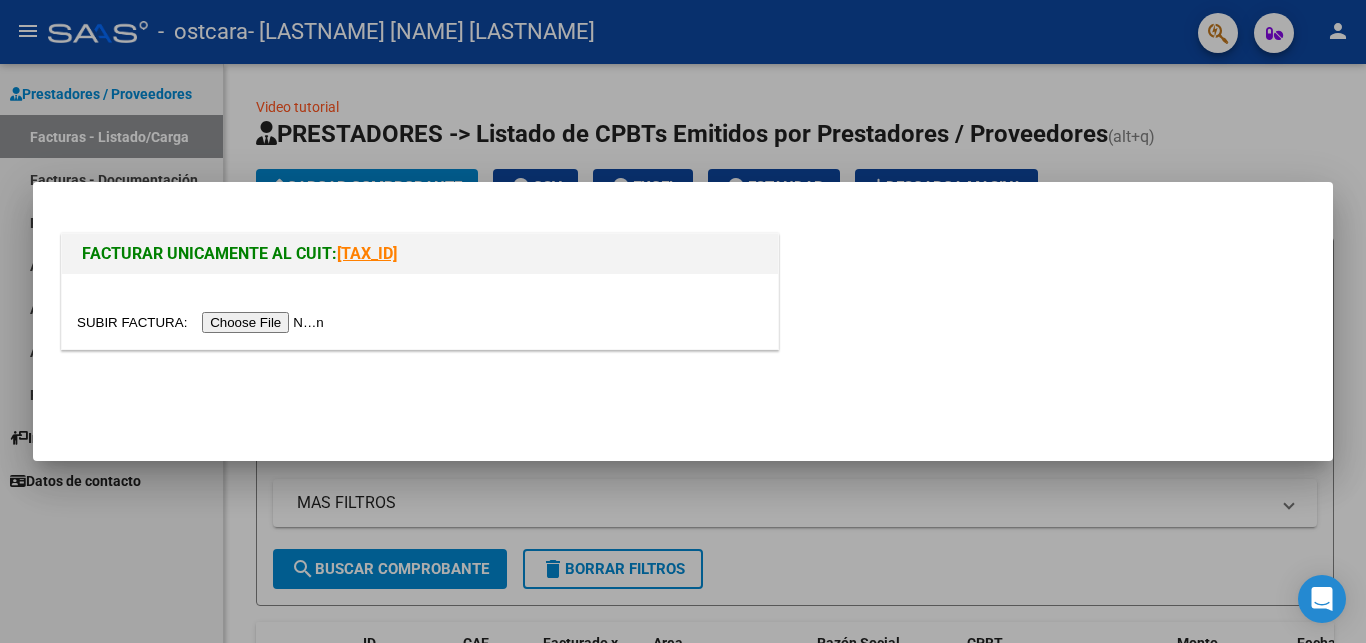 click at bounding box center (420, 311) 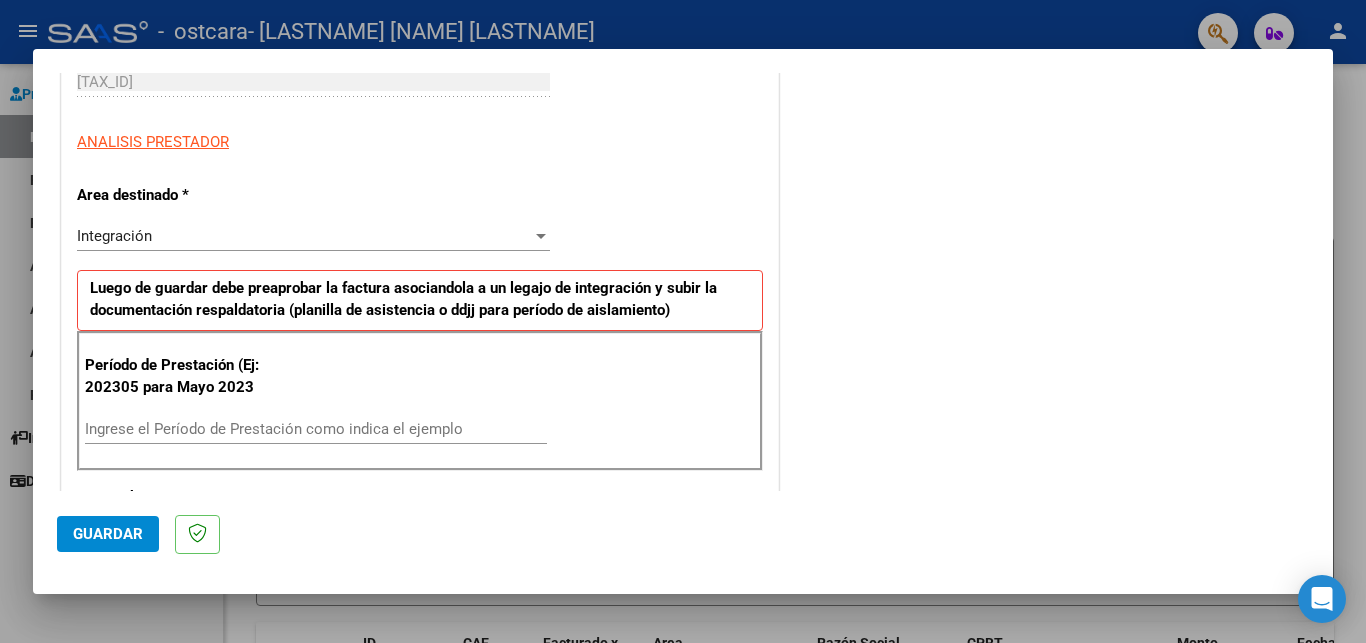scroll, scrollTop: 432, scrollLeft: 0, axis: vertical 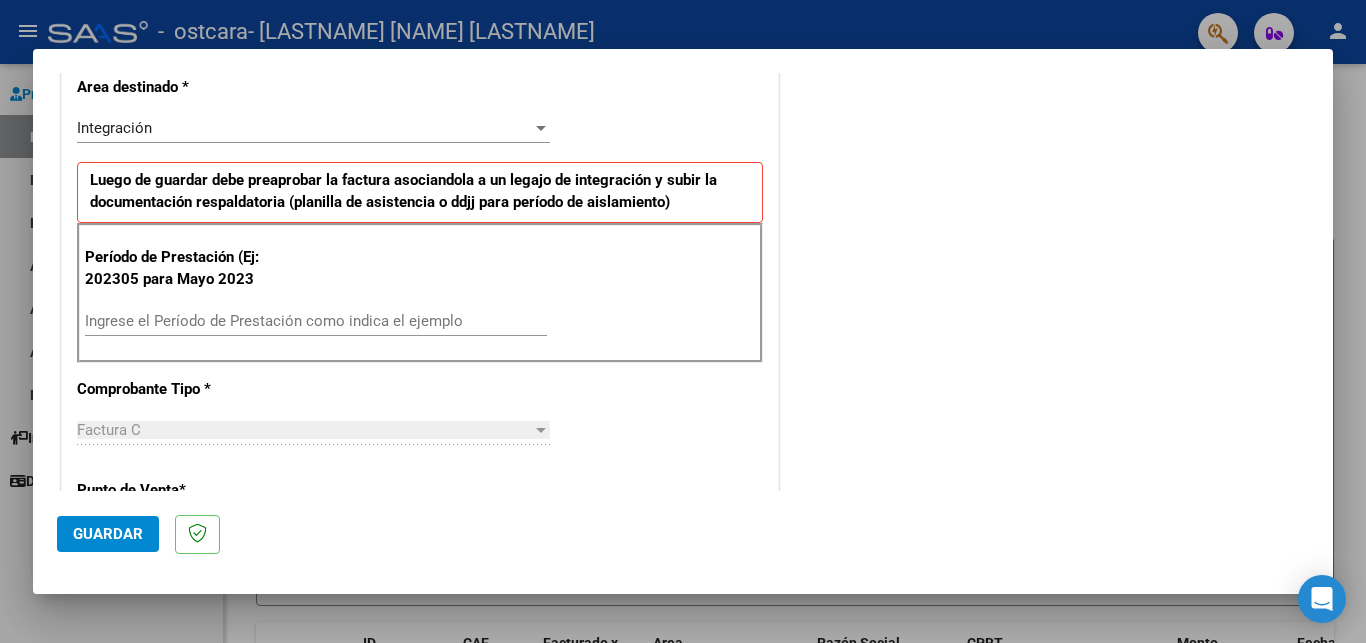click on "Ingrese el Período de Prestación como indica el ejemplo" at bounding box center (316, 321) 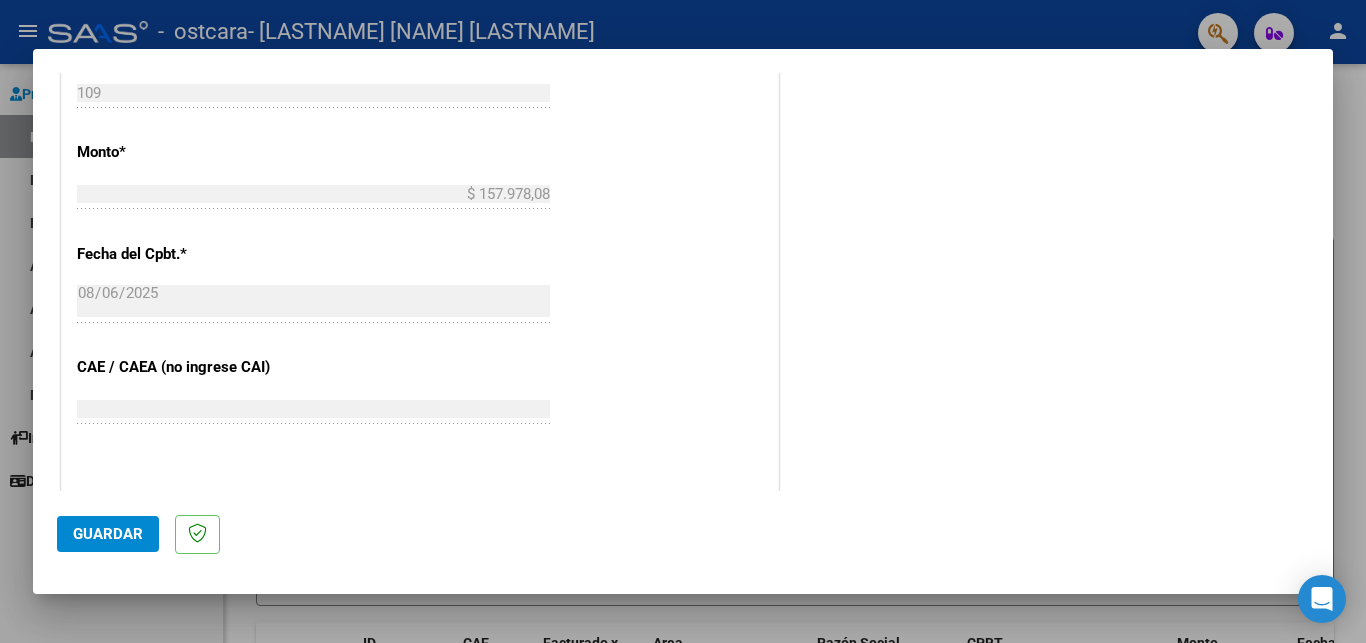 scroll, scrollTop: 1080, scrollLeft: 0, axis: vertical 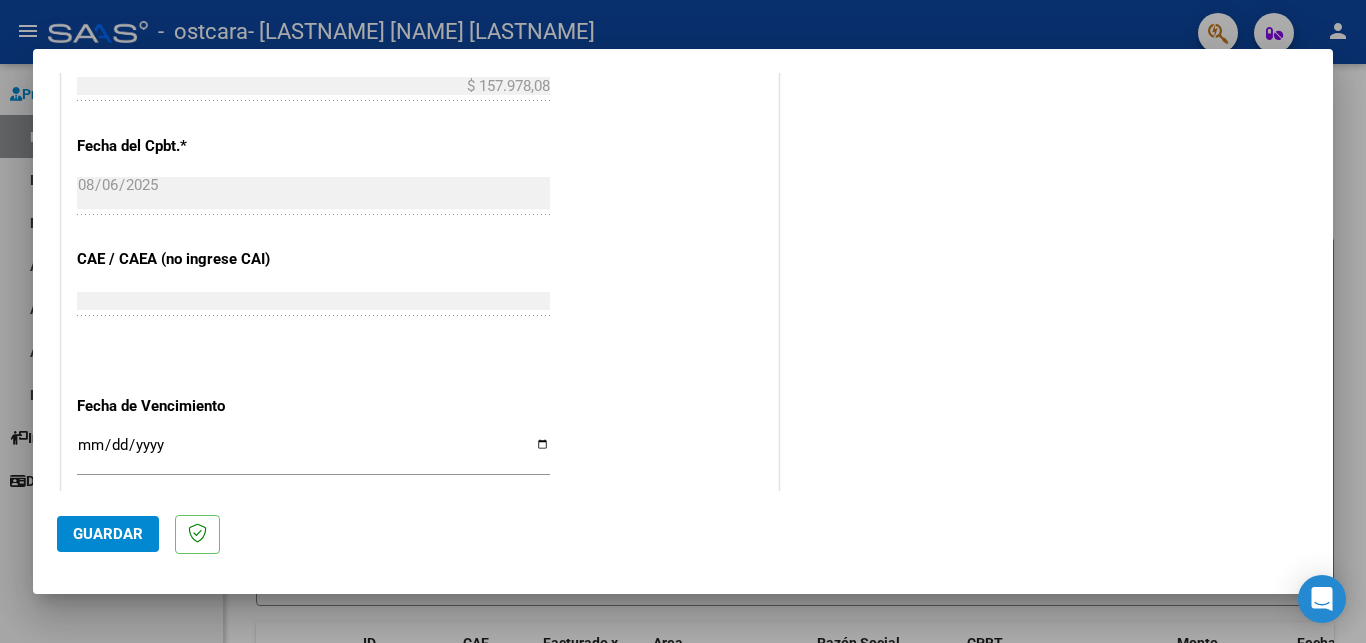 type on "202507" 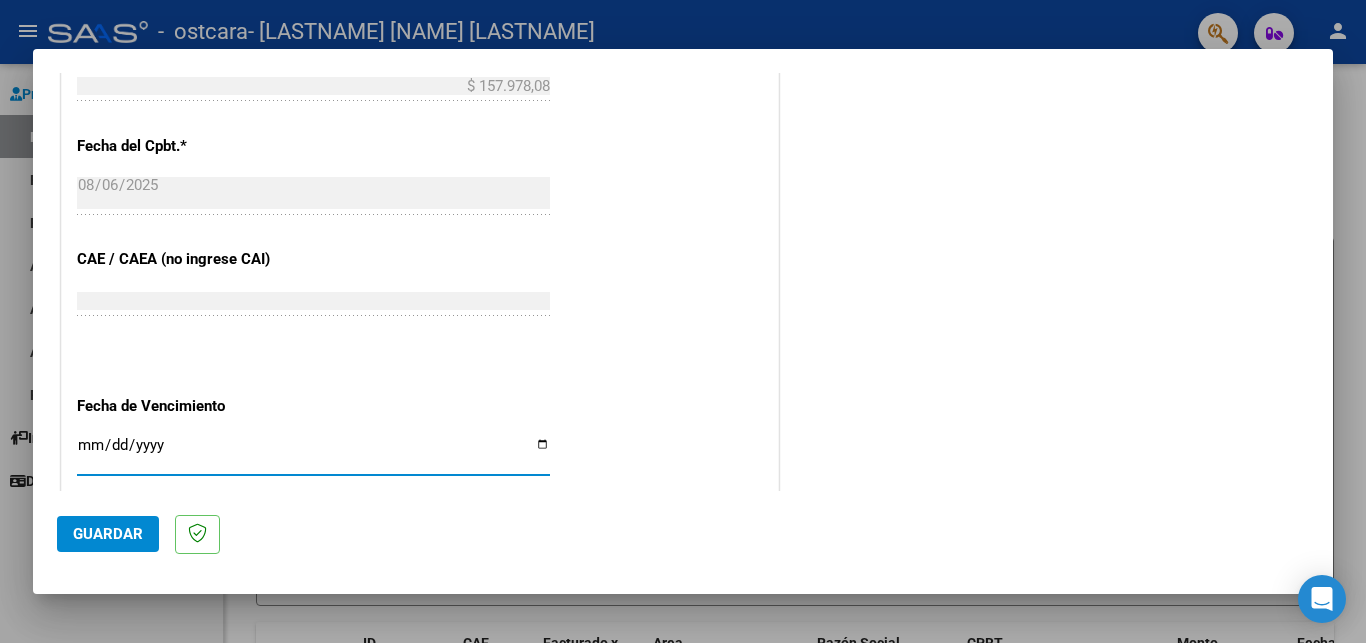 type on "2025-08-16" 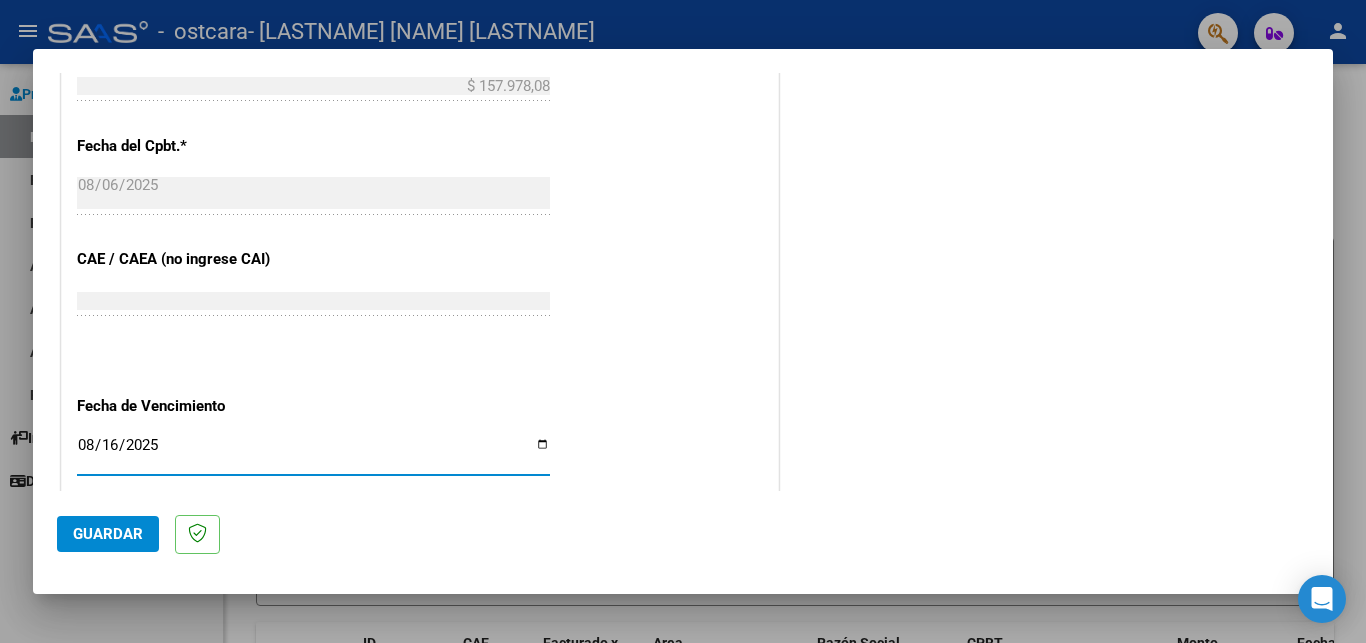 scroll, scrollTop: 1280, scrollLeft: 0, axis: vertical 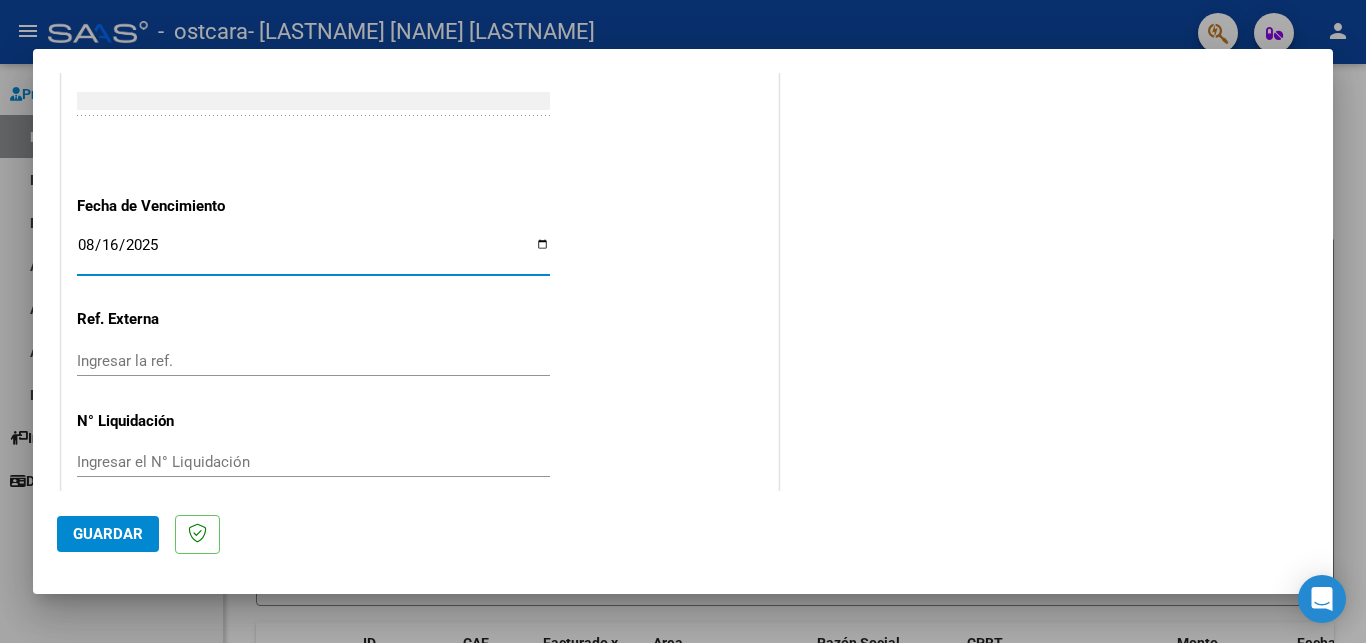 click on "Guardar" 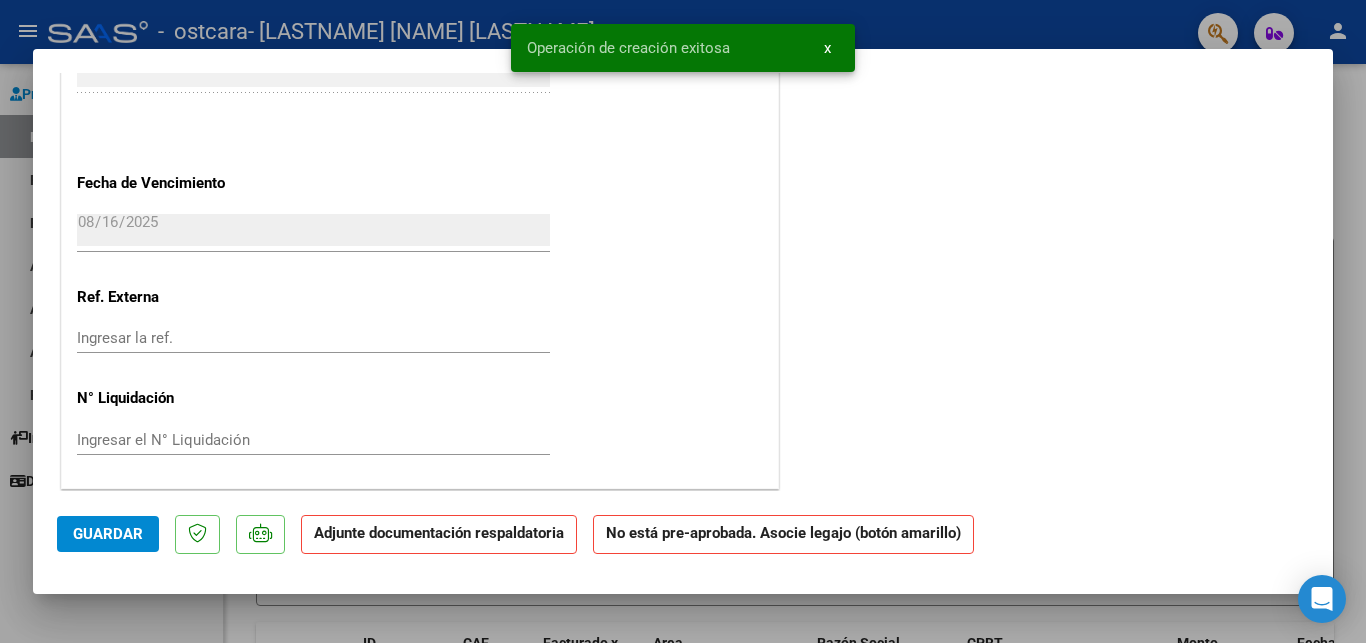 scroll, scrollTop: 0, scrollLeft: 0, axis: both 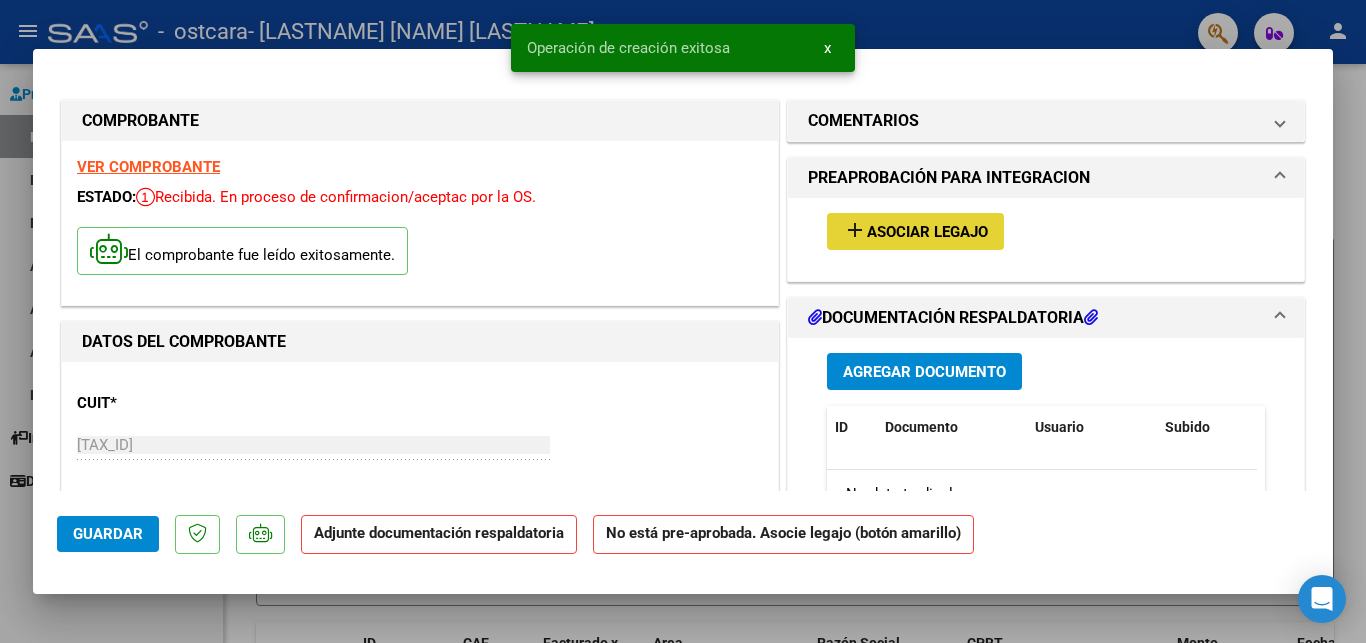 click on "Asociar Legajo" at bounding box center (927, 232) 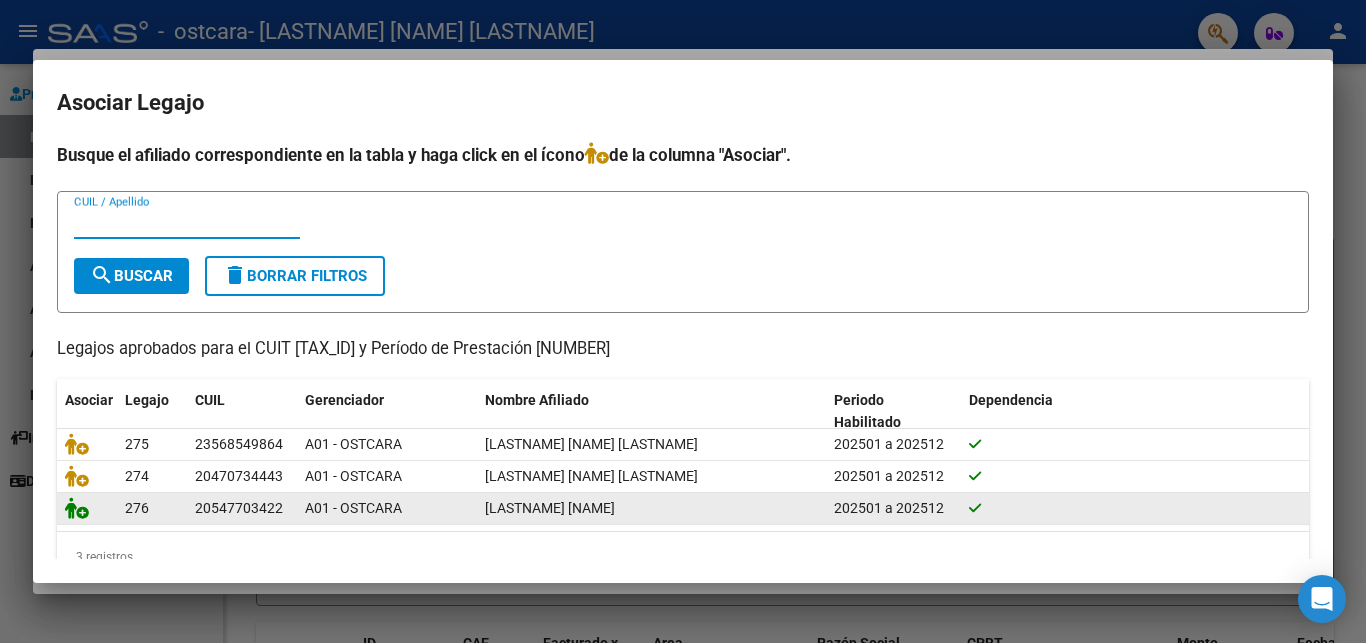 click 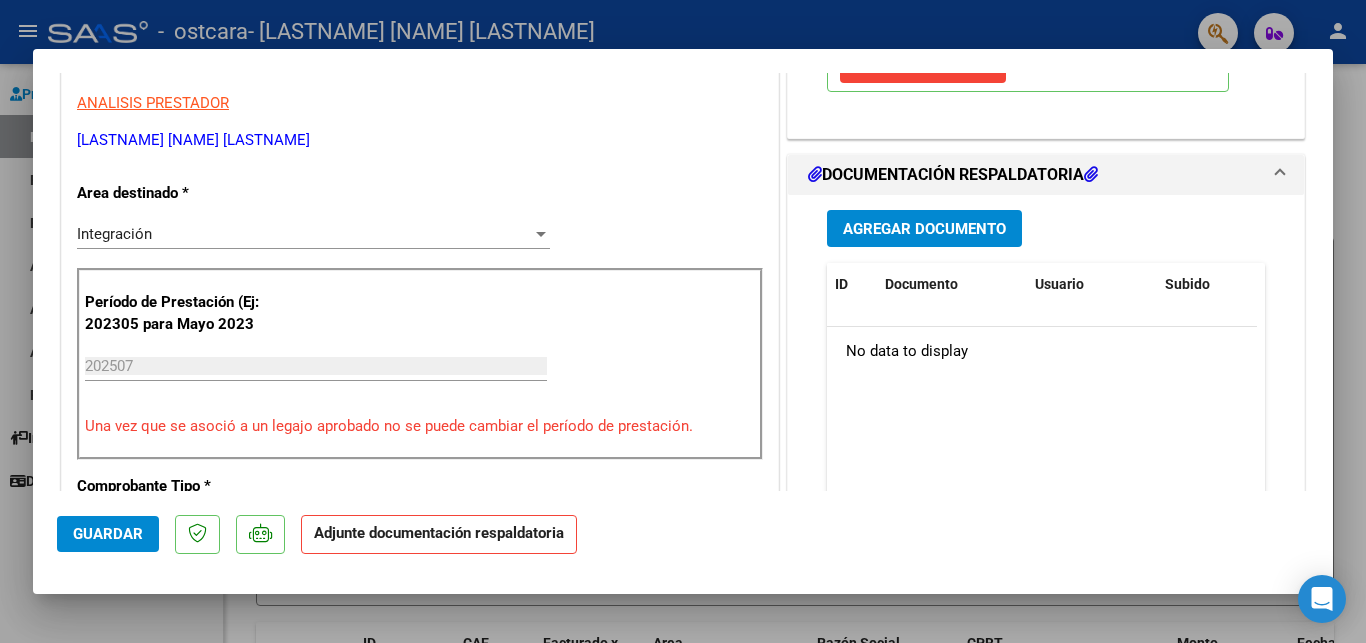 scroll, scrollTop: 424, scrollLeft: 0, axis: vertical 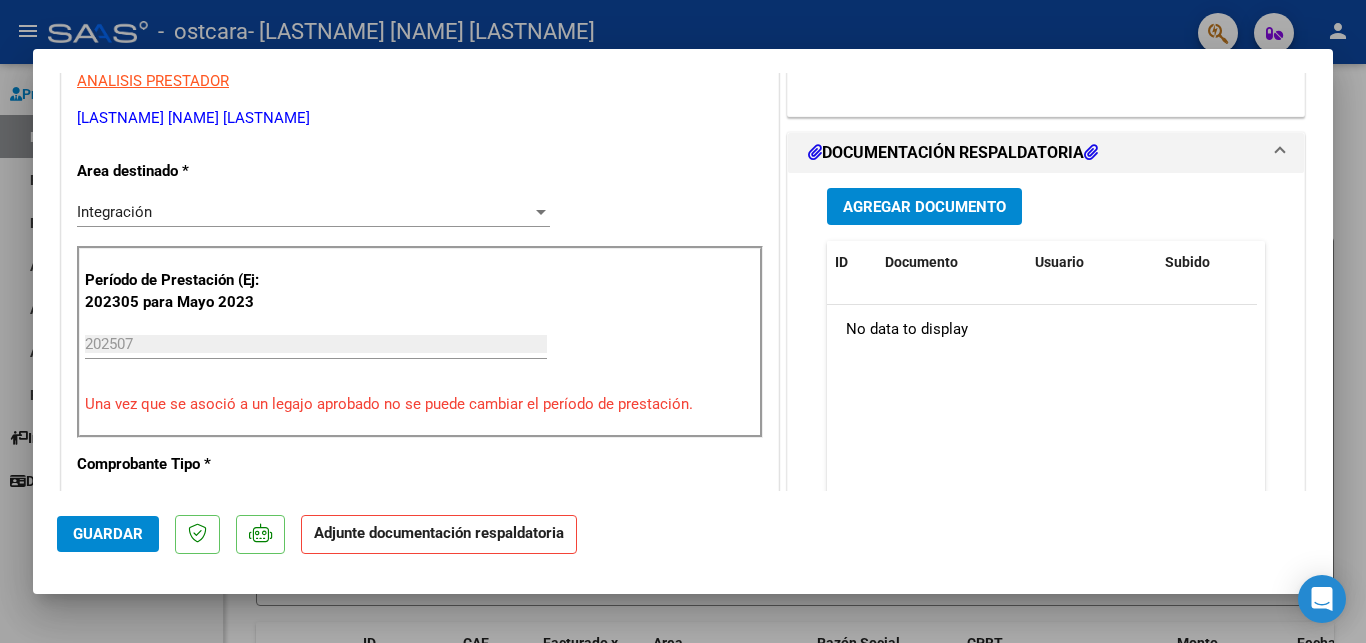 click on "Agregar Documento" at bounding box center (924, 207) 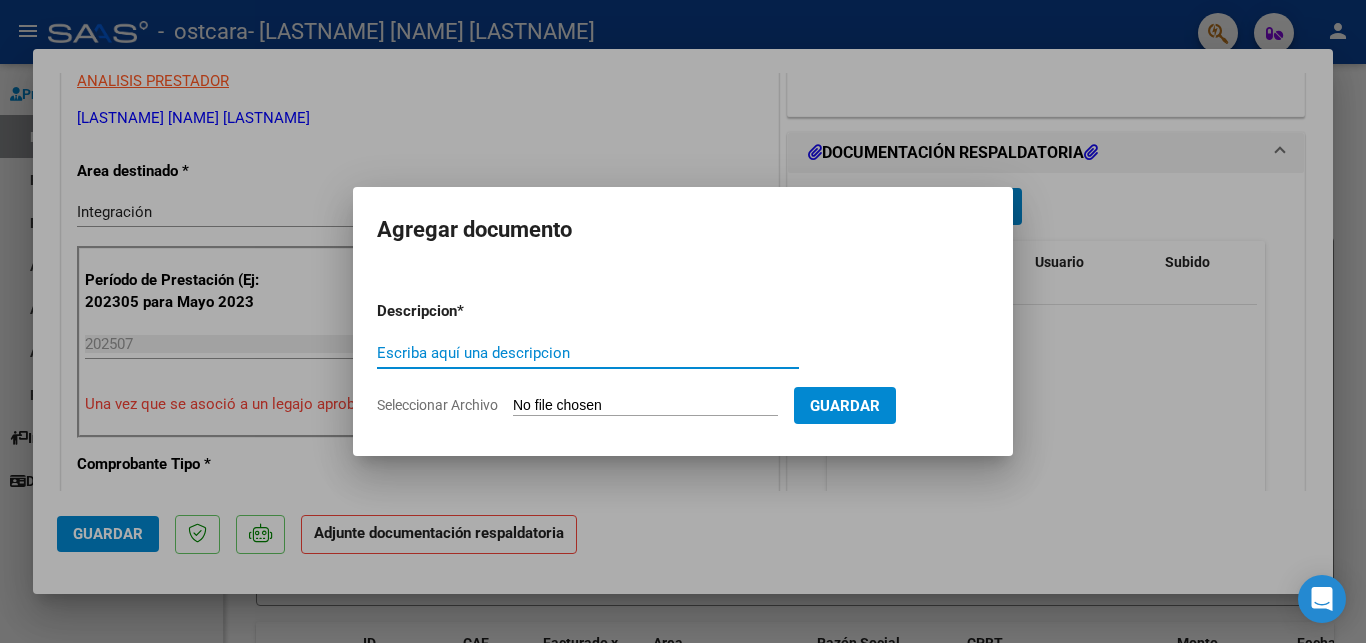 click on "Seleccionar Archivo" at bounding box center (645, 406) 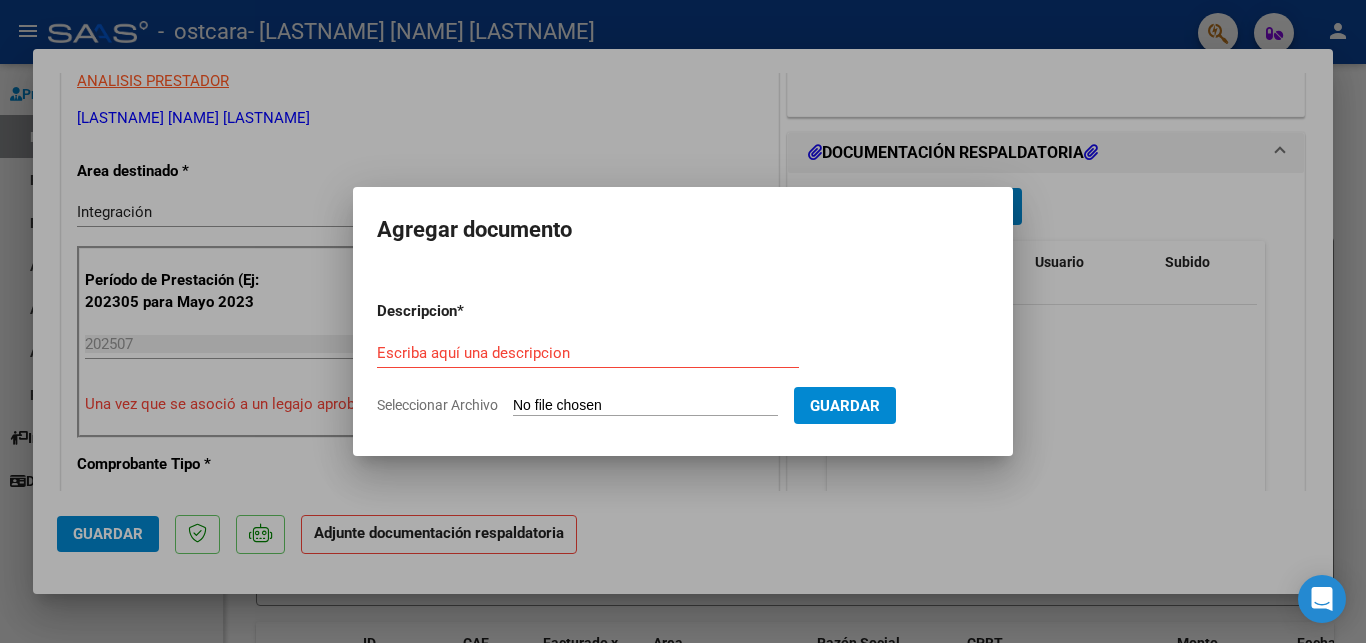type on "C:\fakepath\AUTORIZACION.pdf" 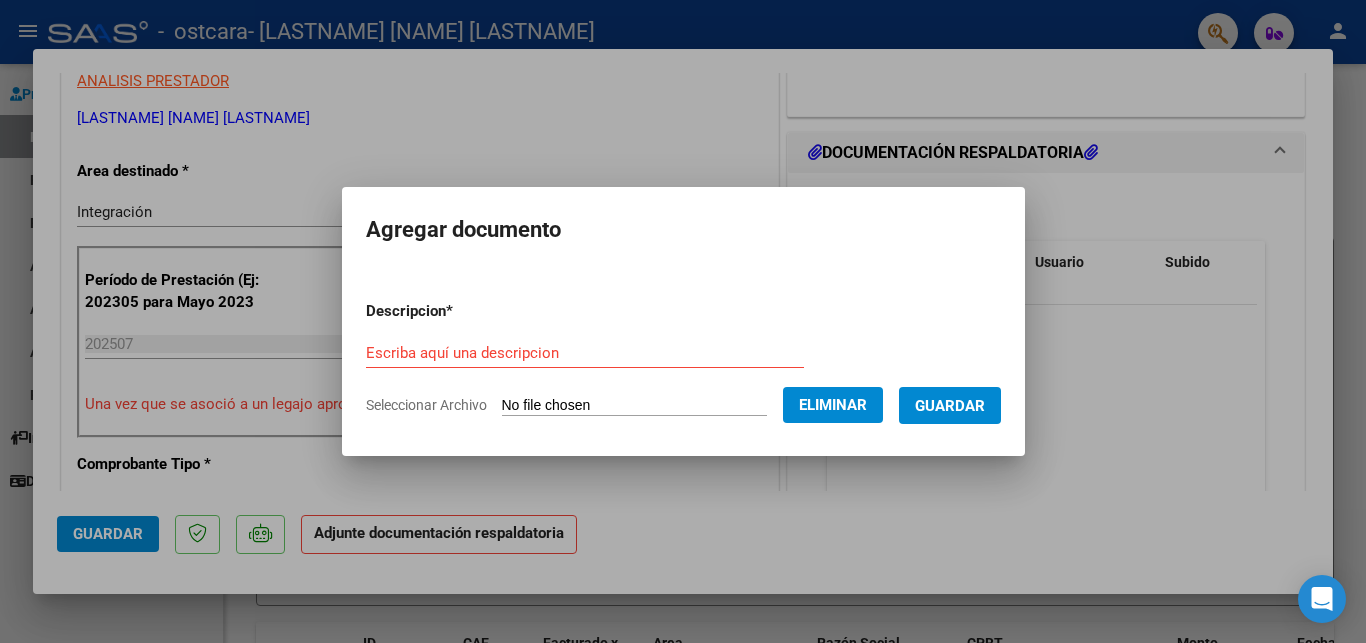 click on "Escriba aquí una descripcion" at bounding box center [585, 353] 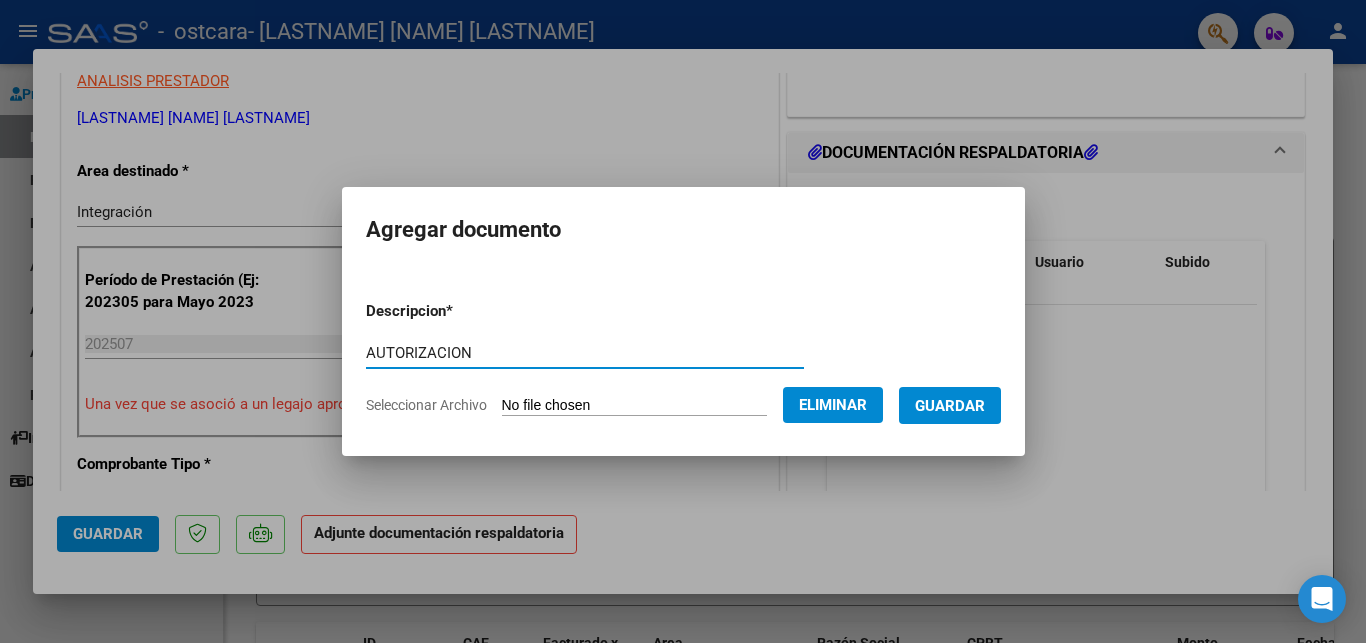 type on "AUTORIZACION" 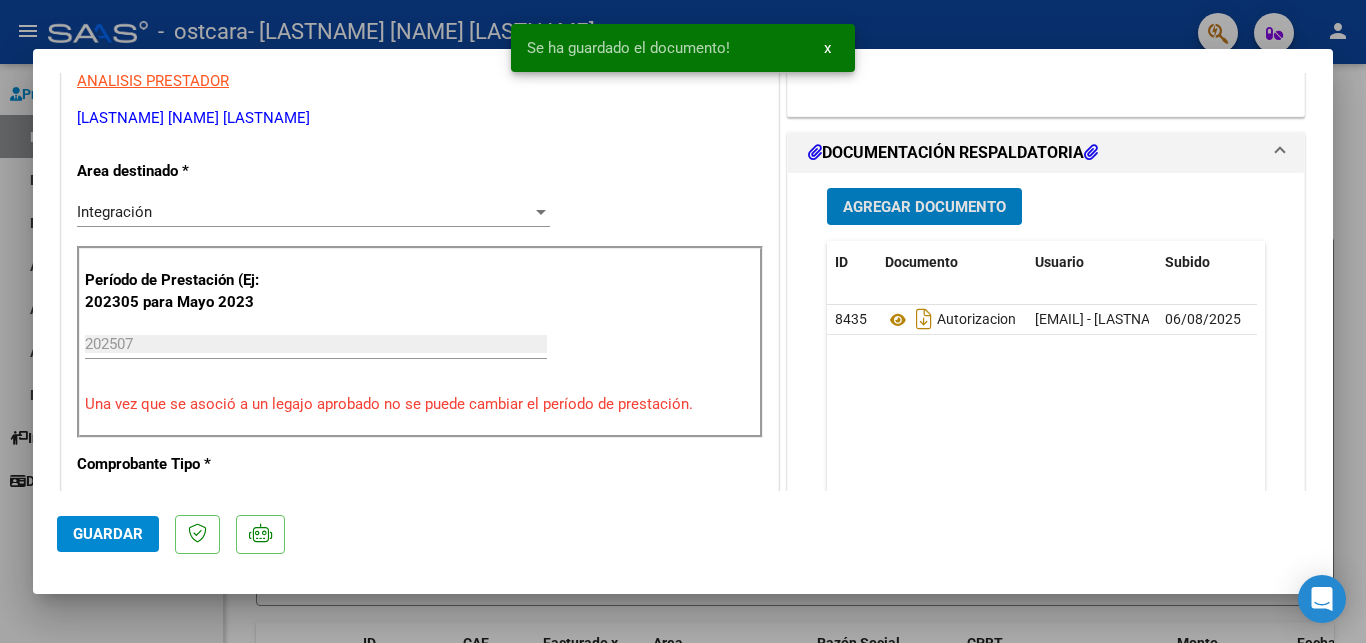 click on "Agregar Documento" at bounding box center [924, 207] 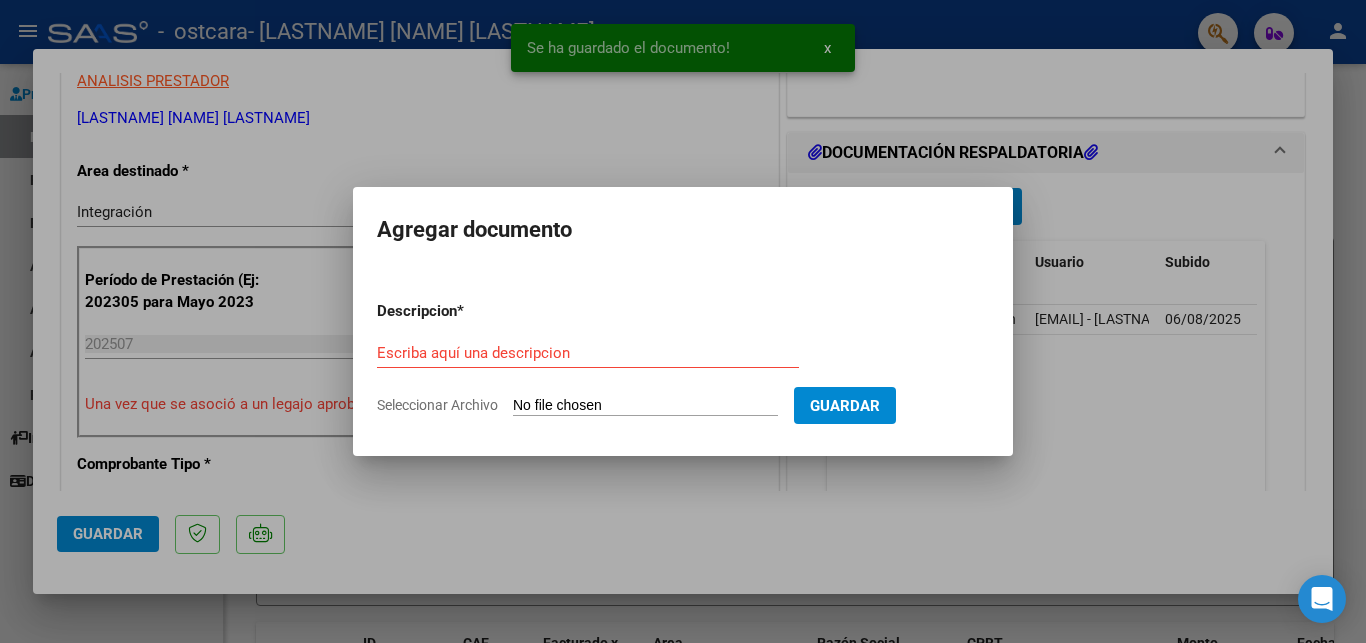 click on "Seleccionar Archivo" at bounding box center [645, 406] 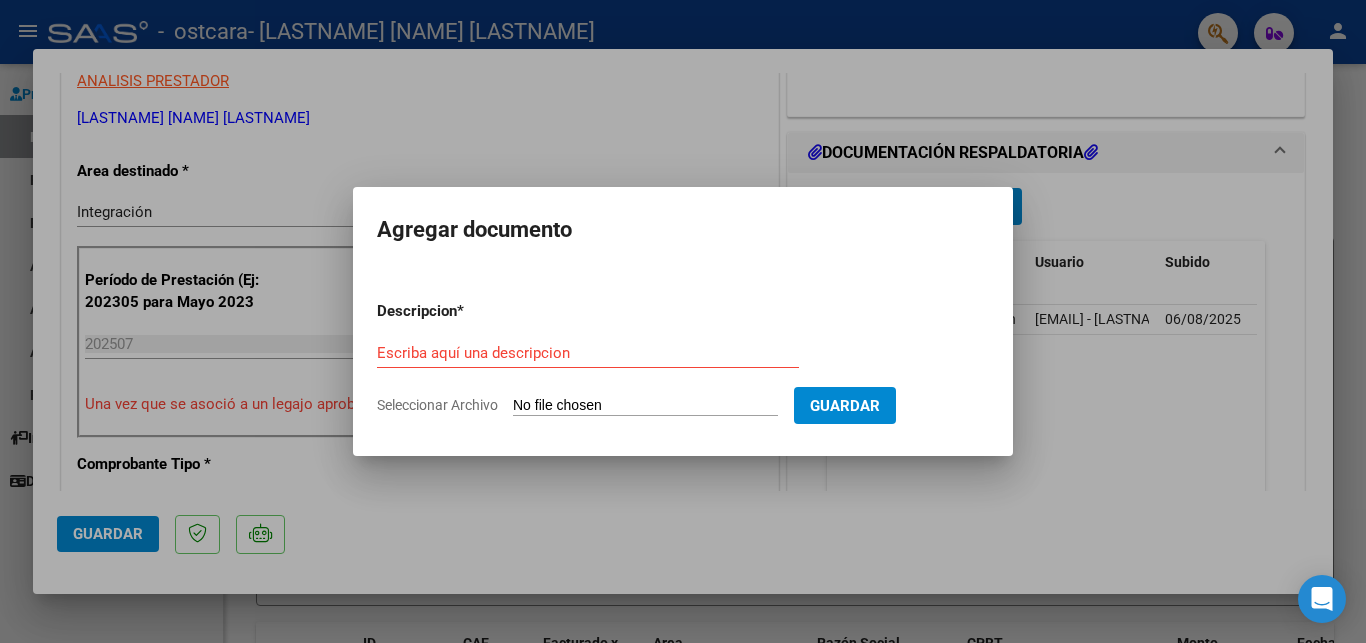 type on "C:\fakepath\[PROFESSION] [PROFESSION] [PROFESSION].pdf" 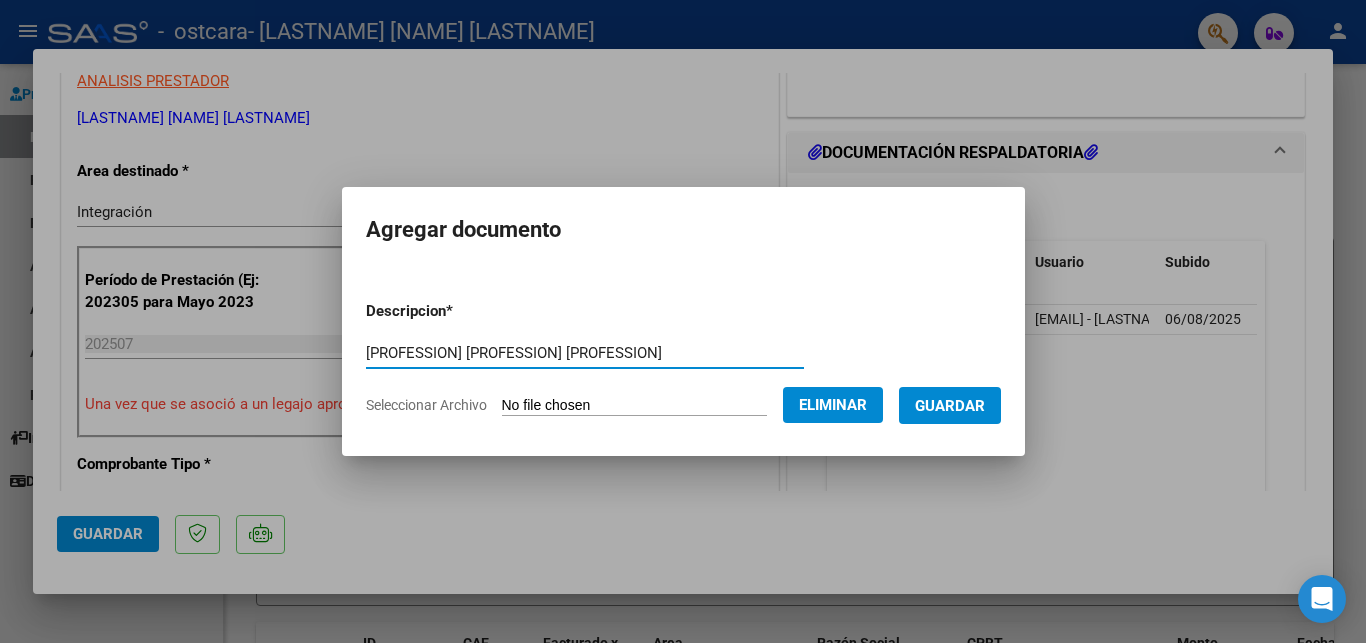 type on "[PROFESSION] [PROFESSION] [PROFESSION]" 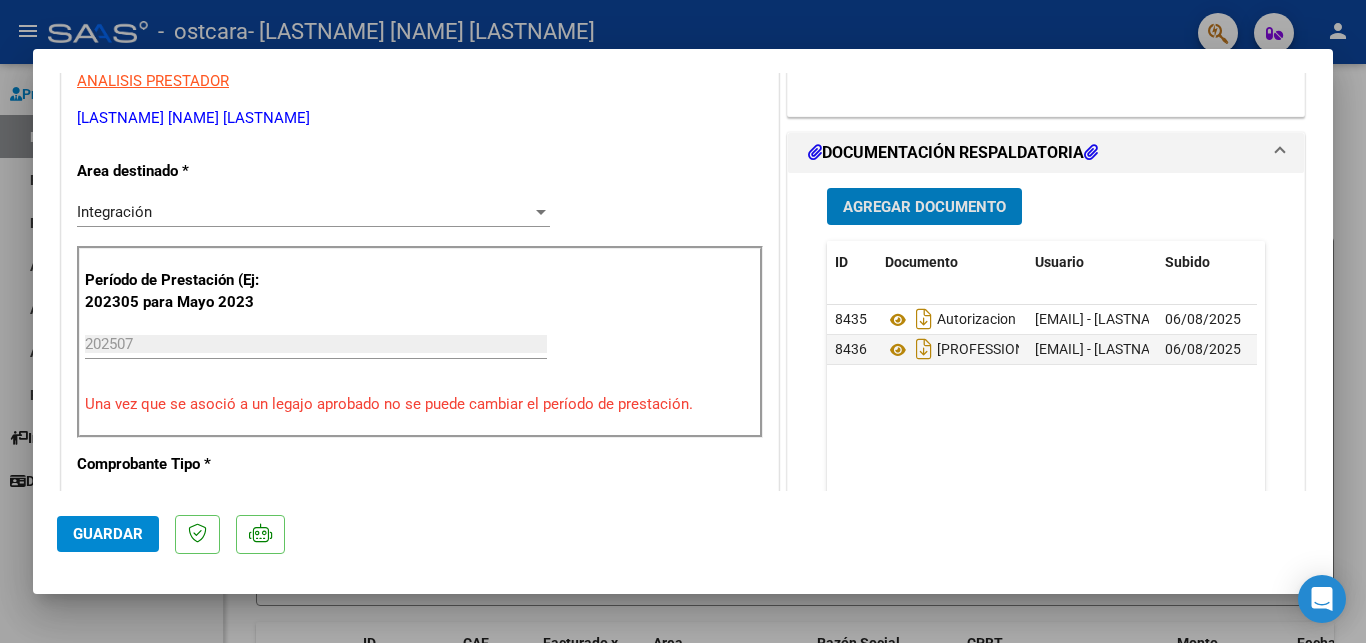 click on "Guardar" 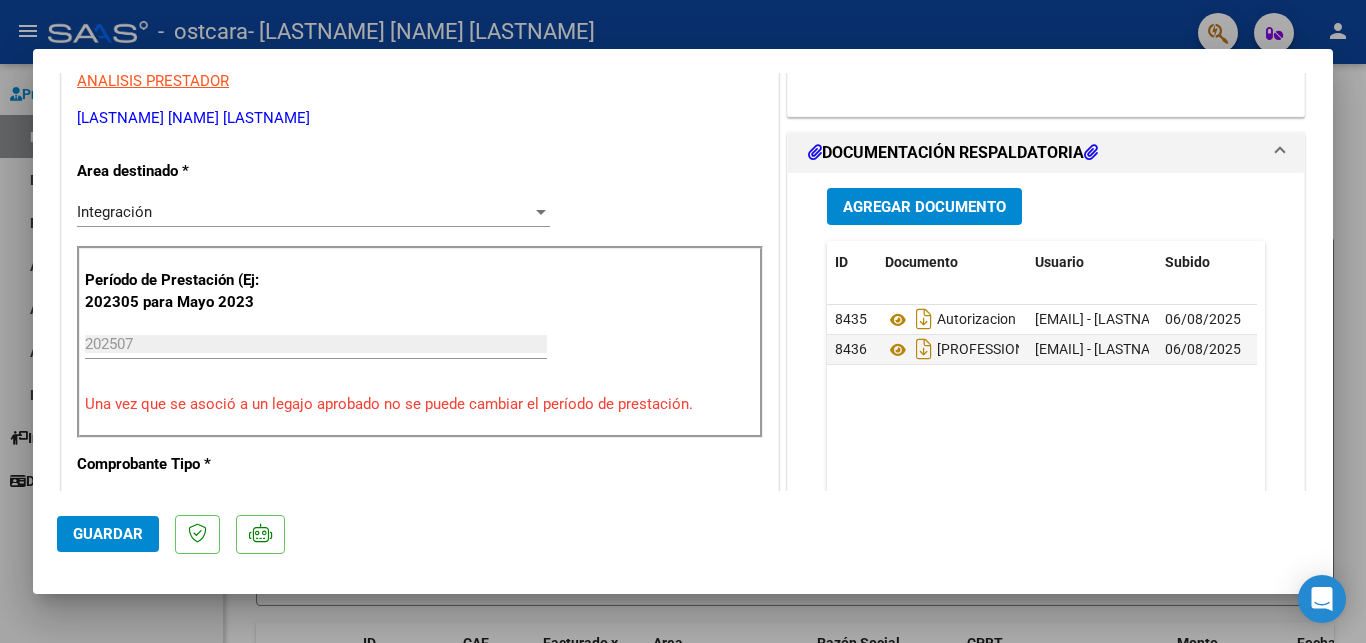 click at bounding box center (683, 321) 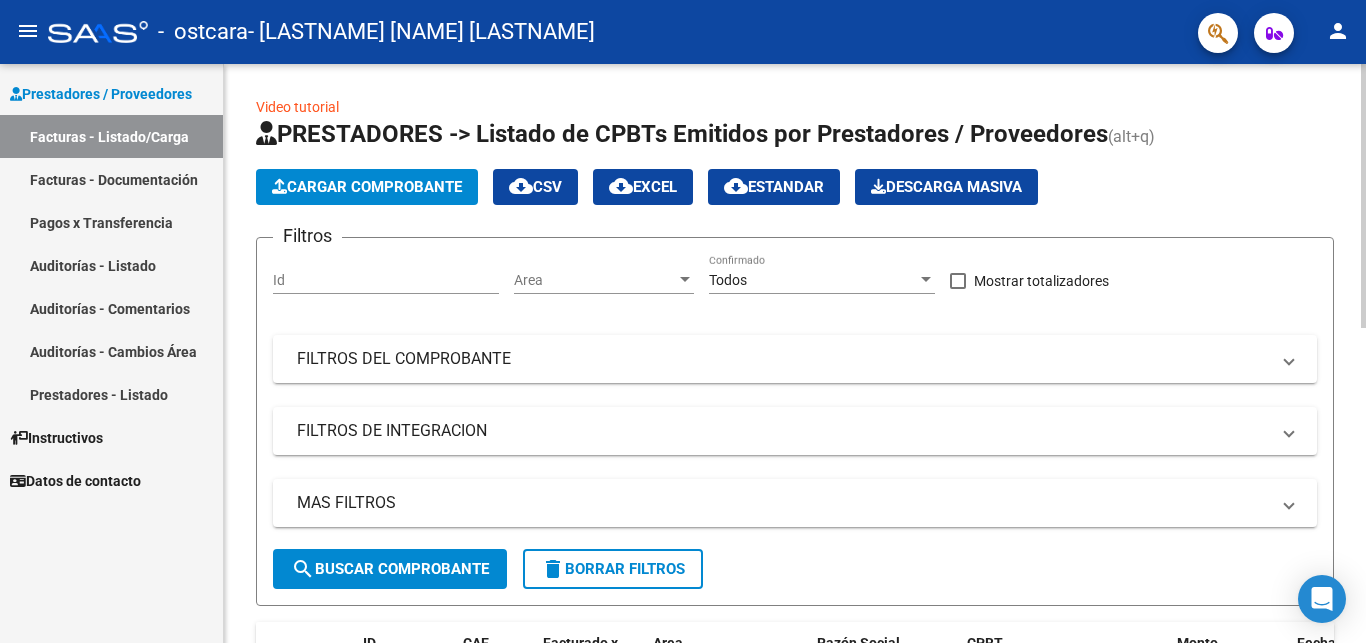 click on "Cargar Comprobante" 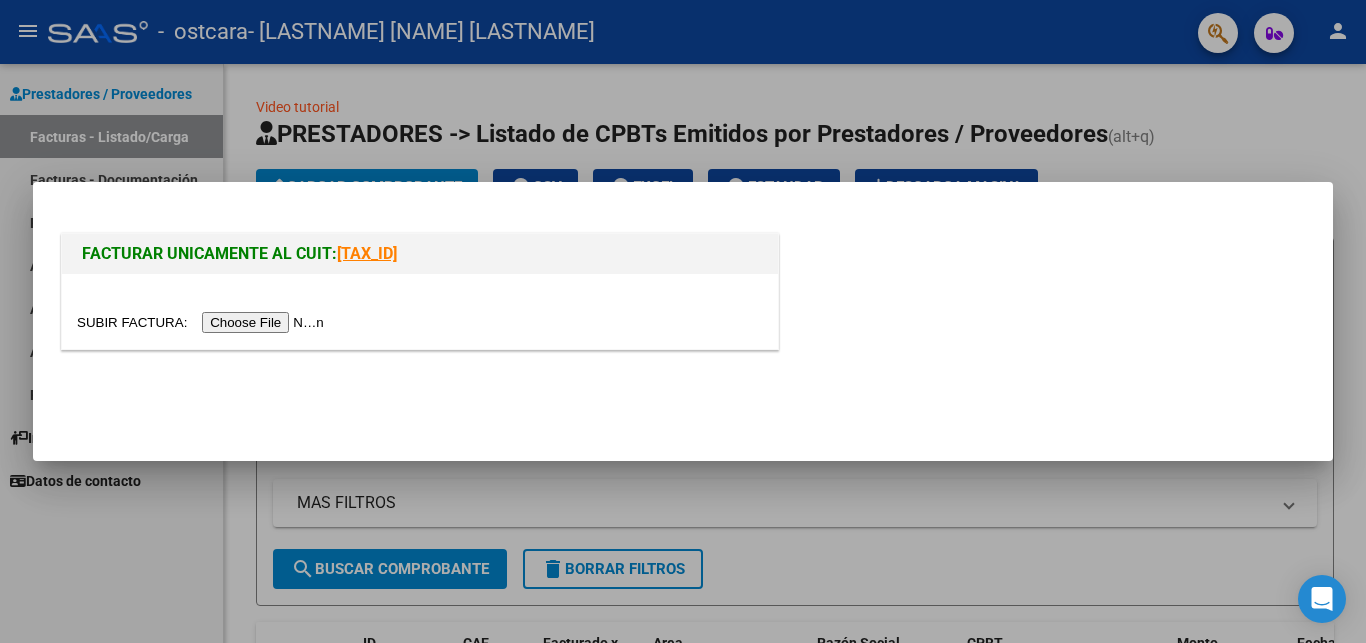 click at bounding box center (203, 322) 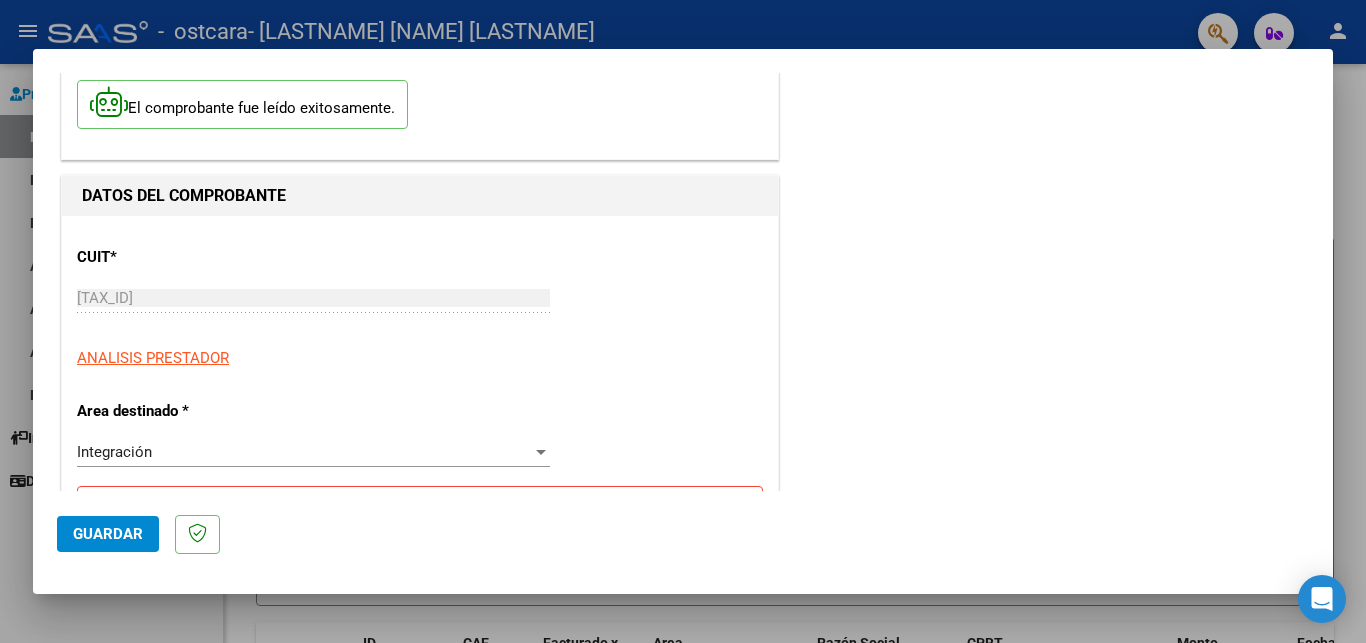 scroll, scrollTop: 324, scrollLeft: 0, axis: vertical 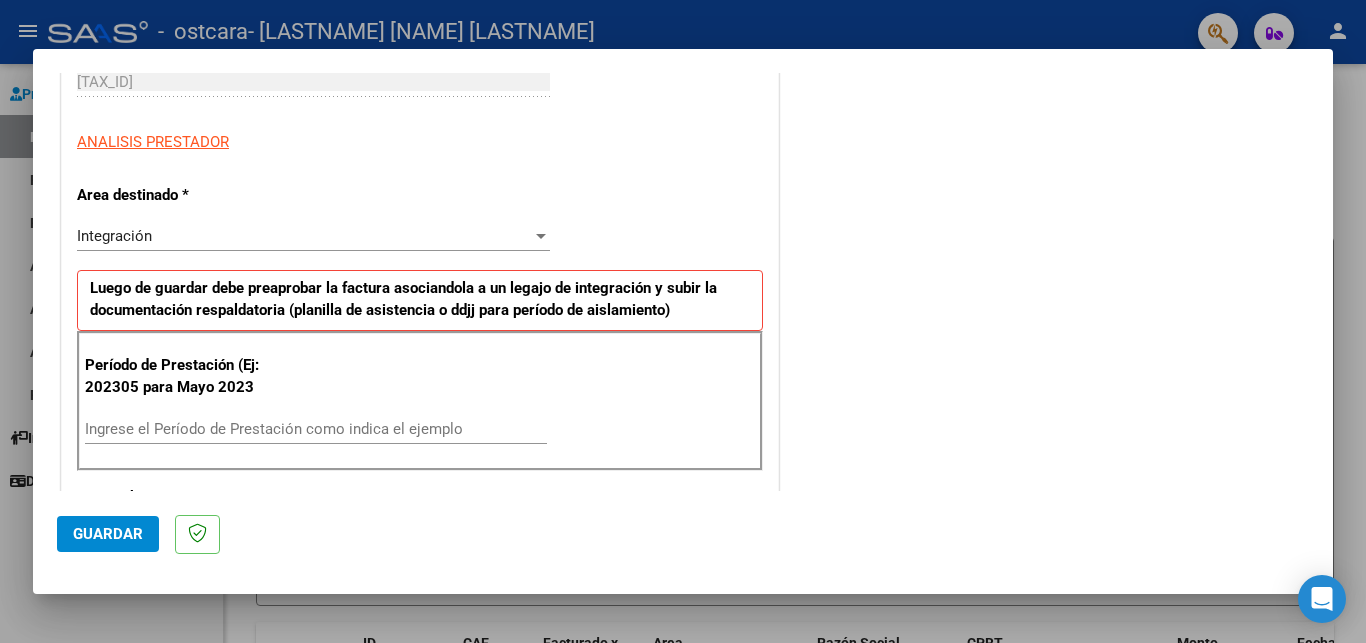 click on "Ingrese el Período de Prestación como indica el ejemplo" at bounding box center (316, 429) 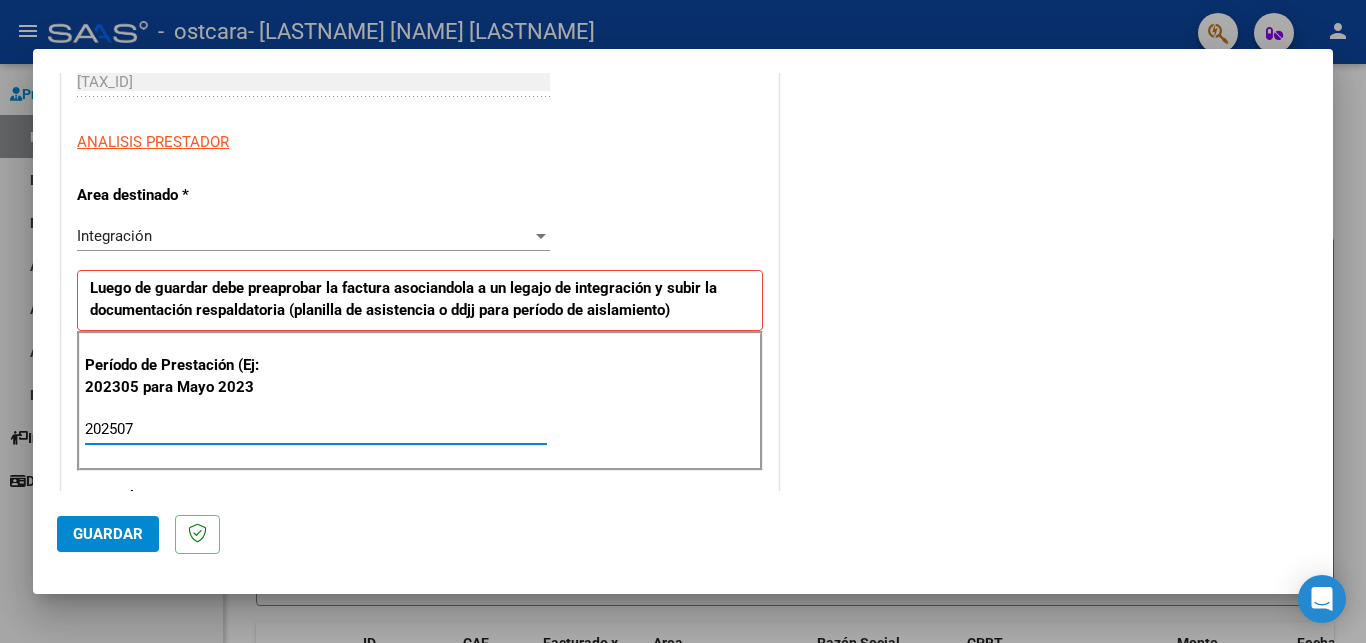type on "202507" 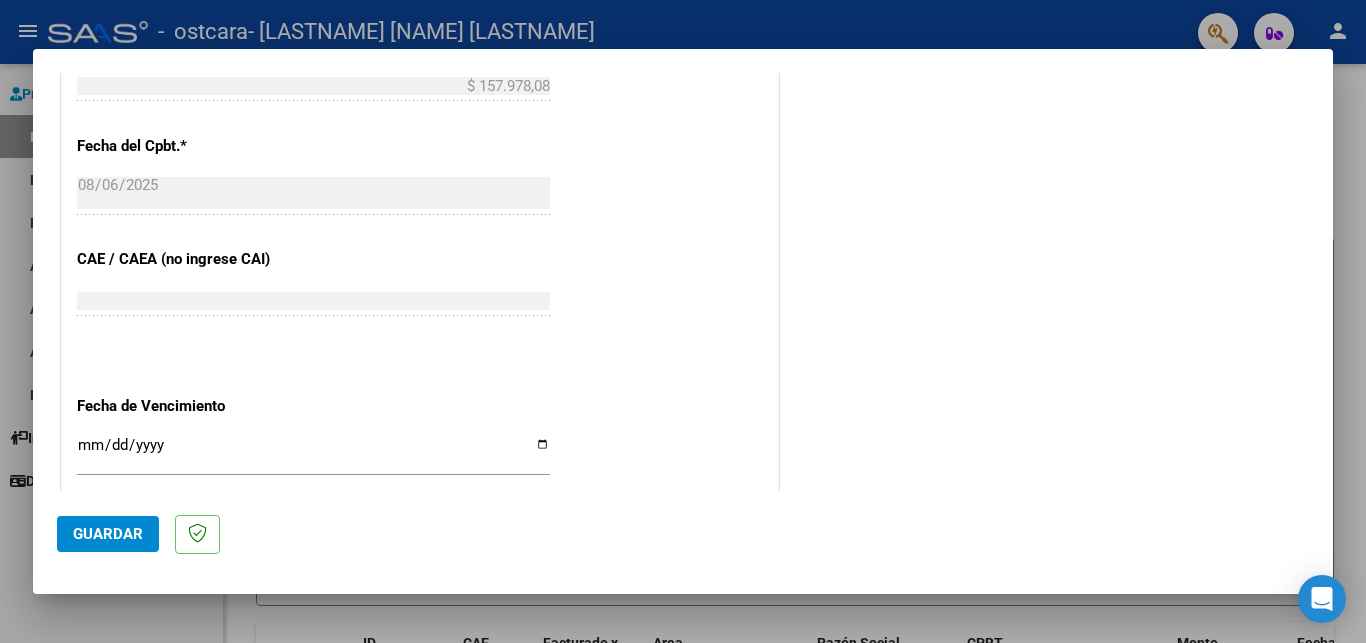 scroll, scrollTop: 1188, scrollLeft: 0, axis: vertical 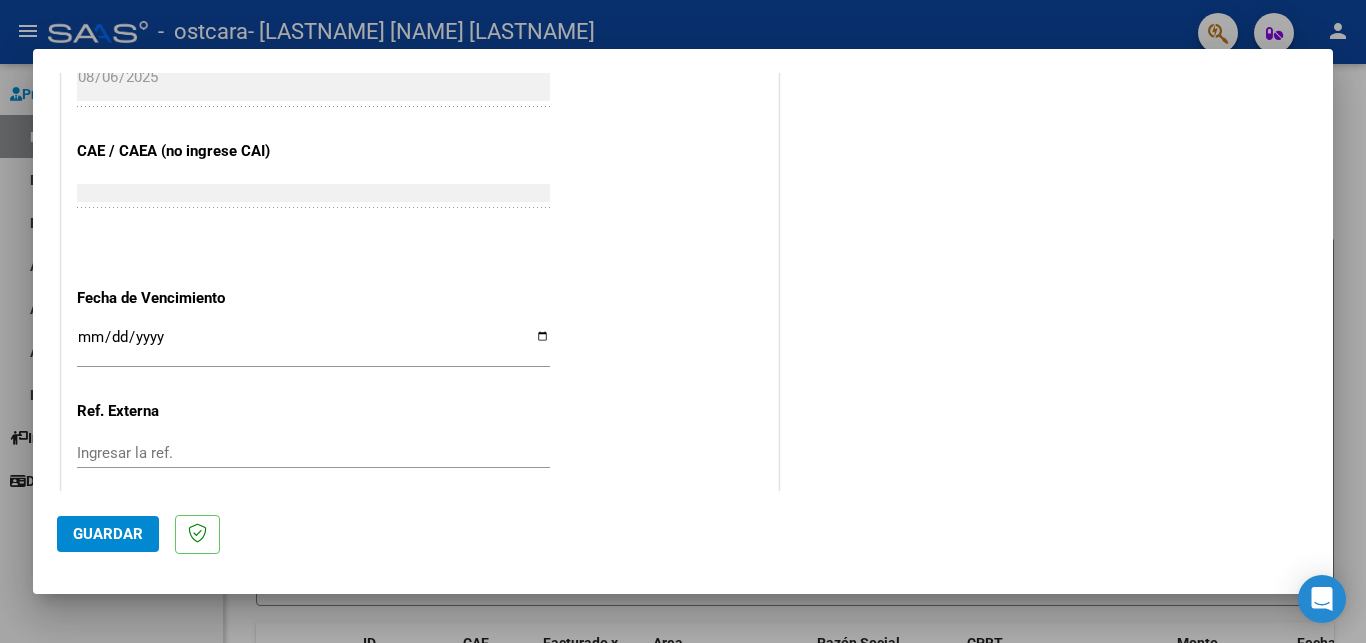 click on "Ingresar la fecha" at bounding box center [313, 345] 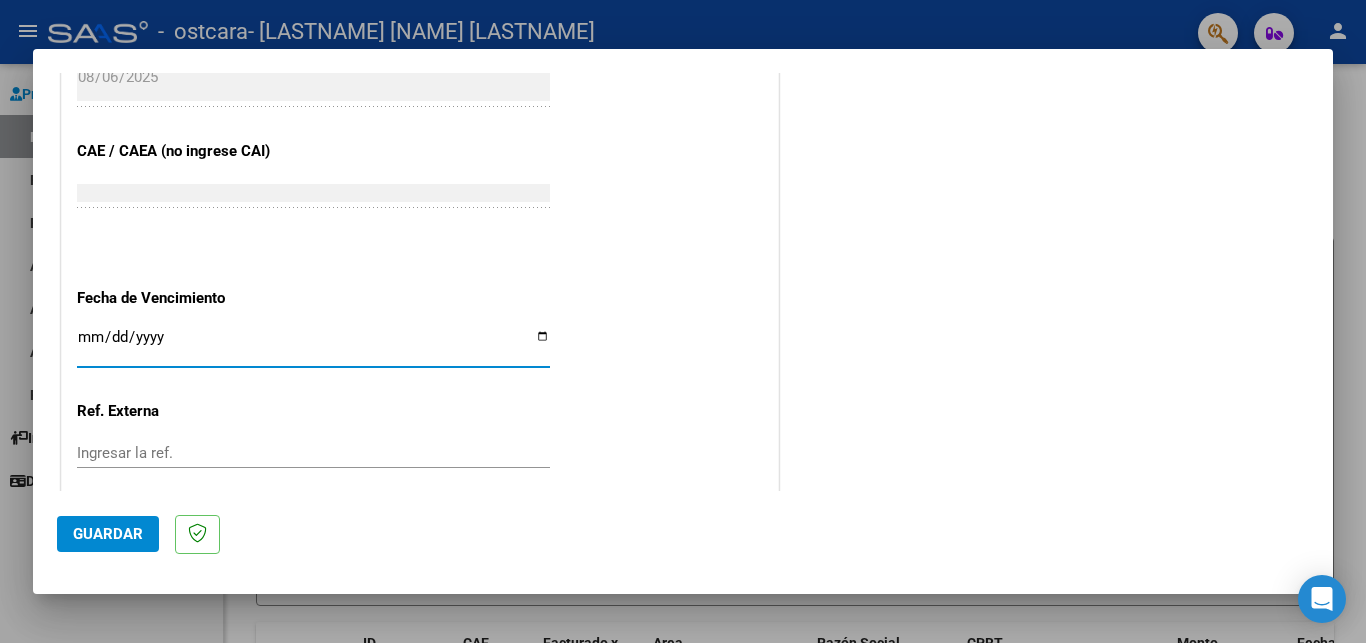 type on "2025-08-16" 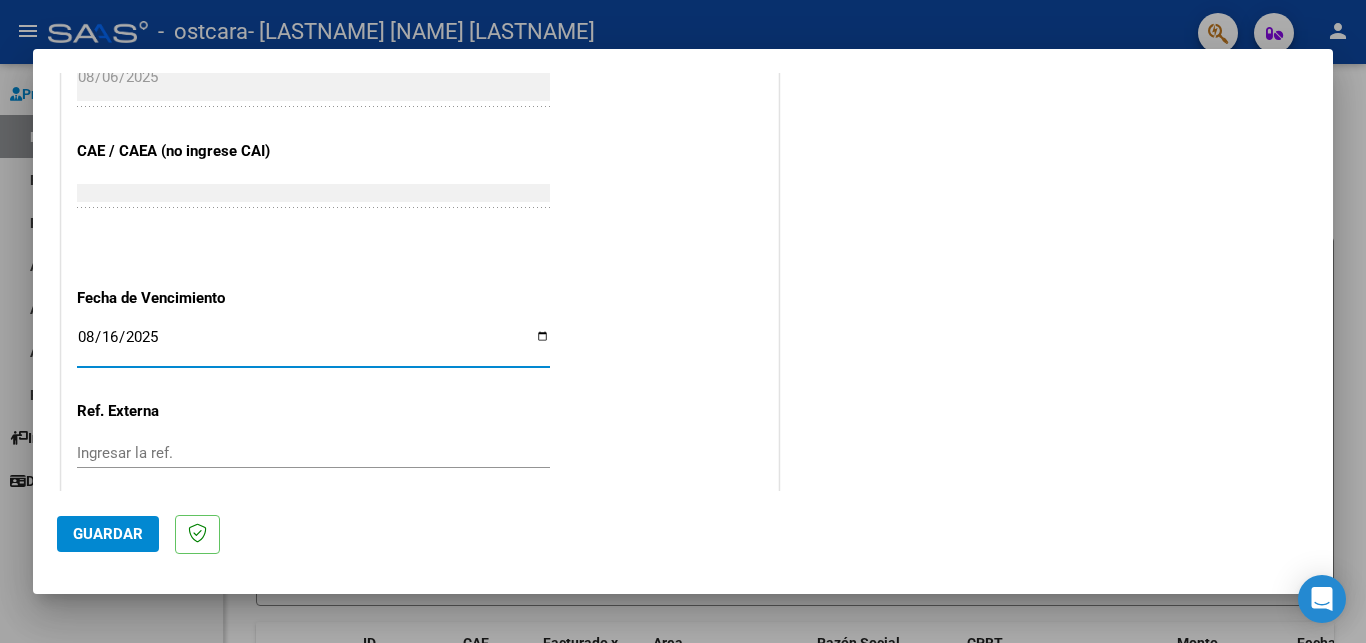 click on "Guardar" 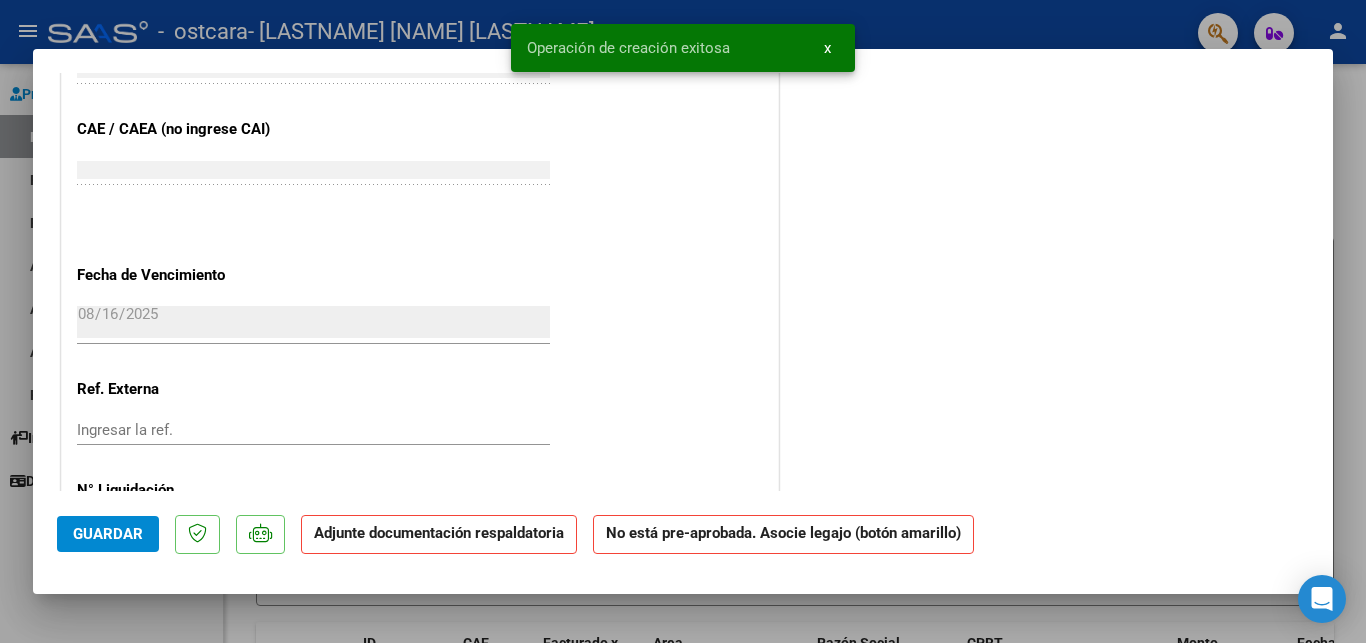 scroll, scrollTop: 0, scrollLeft: 0, axis: both 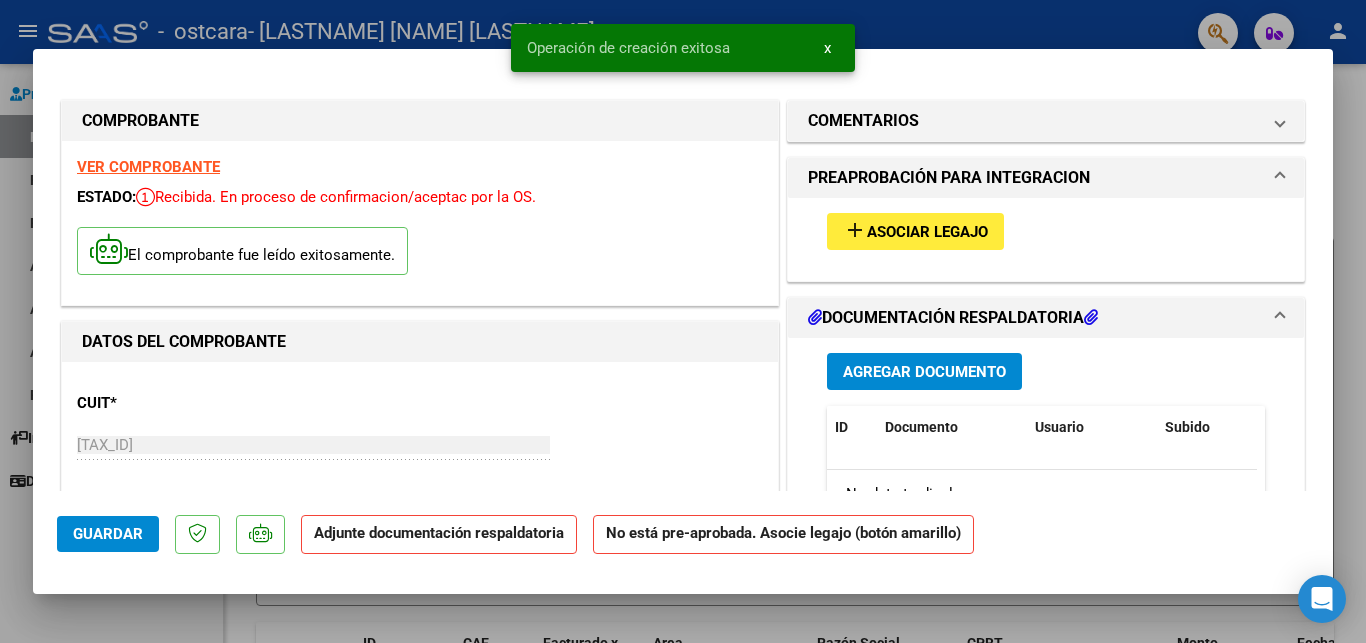 click on "Asociar Legajo" at bounding box center [927, 232] 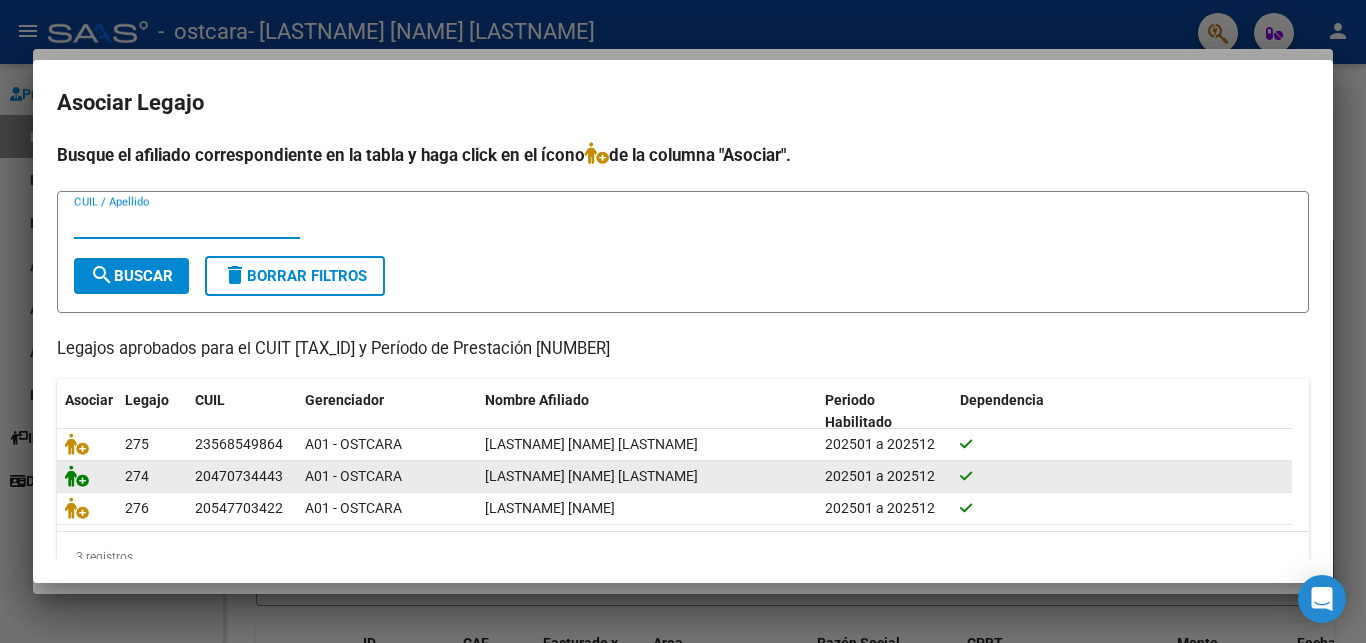 click 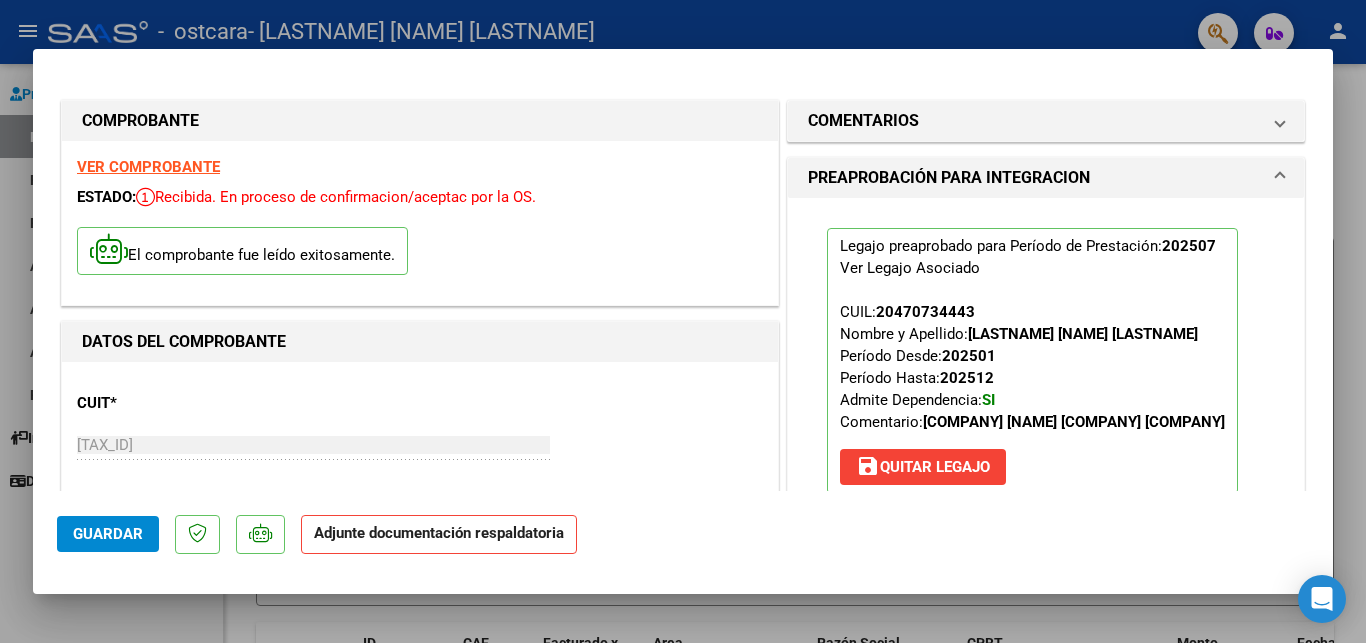 scroll, scrollTop: 324, scrollLeft: 0, axis: vertical 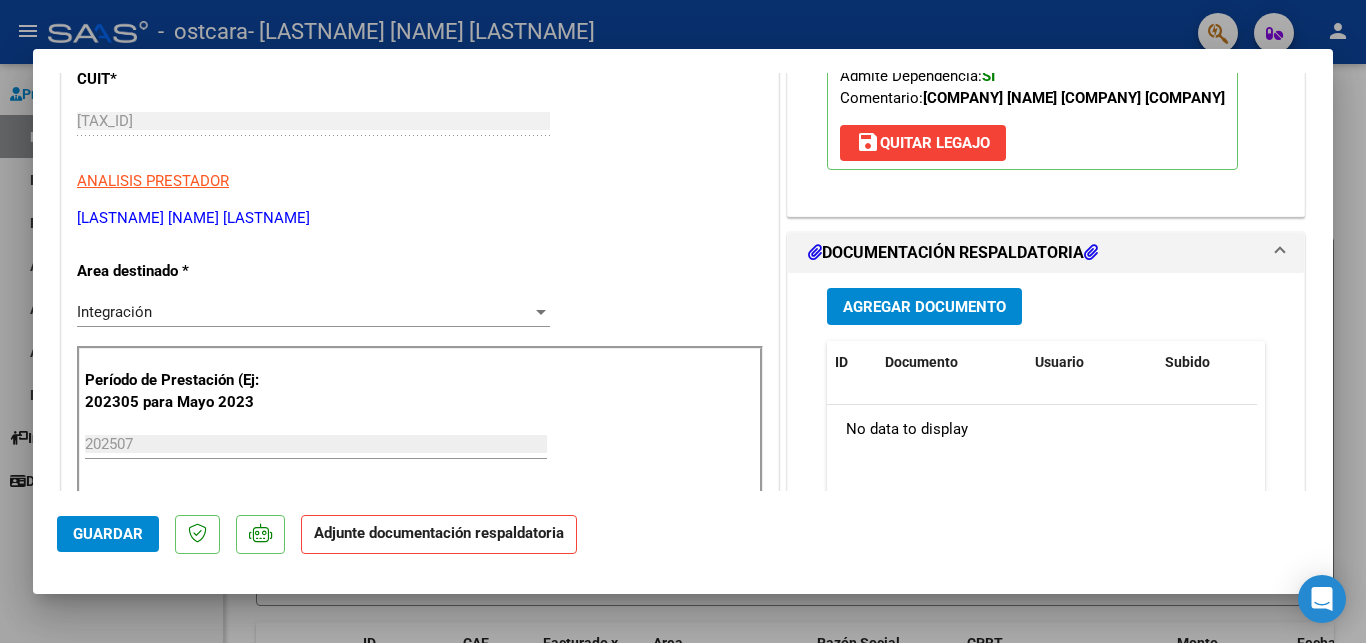 click on "Agregar Documento" at bounding box center [924, 307] 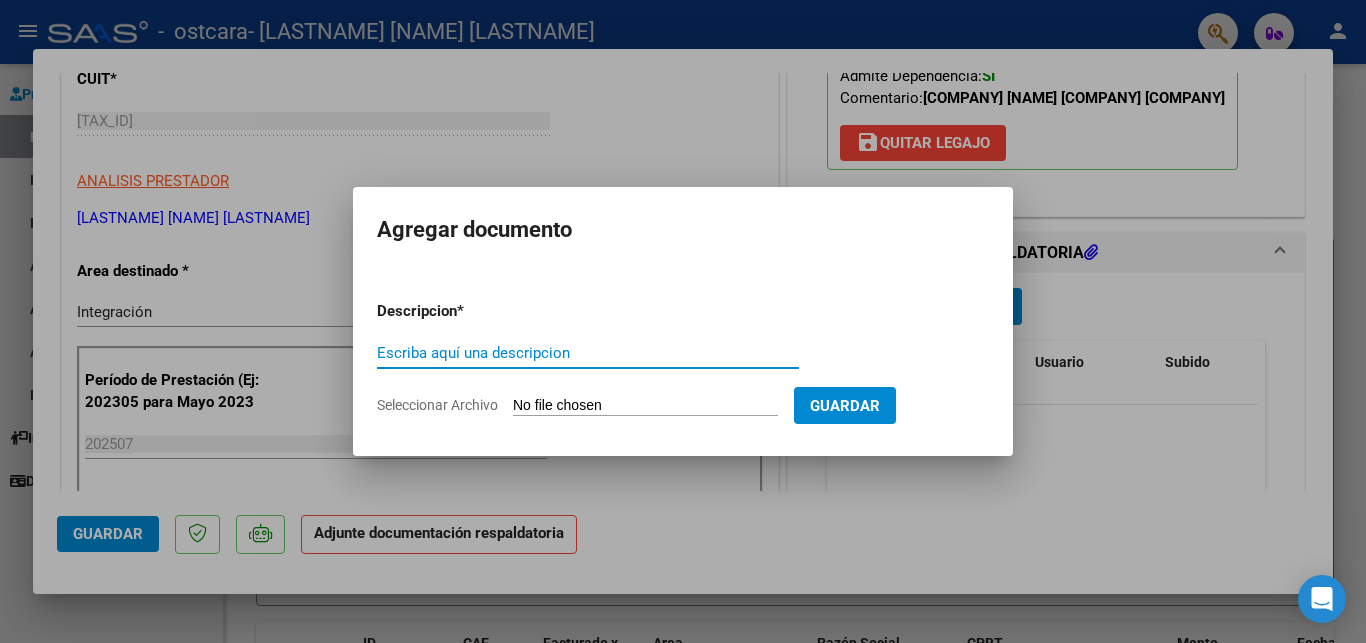 click on "Seleccionar Archivo" at bounding box center [645, 406] 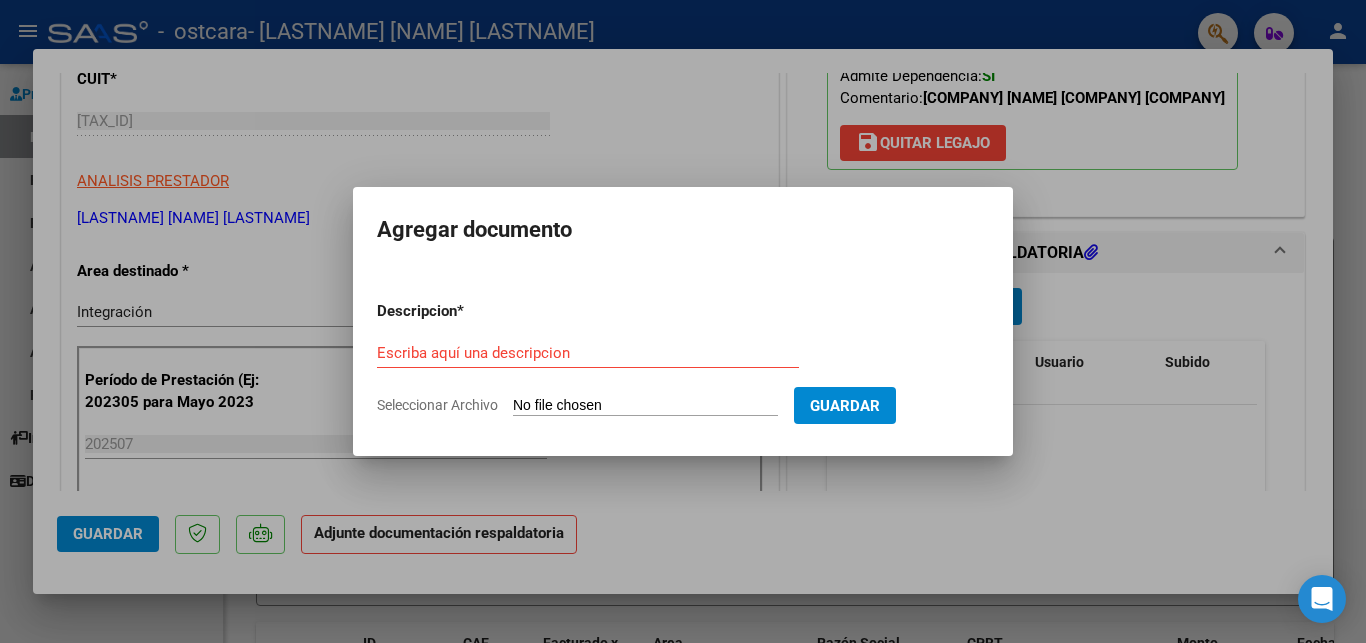 type on "C:\fakepath\AUTORIZACION.pdf" 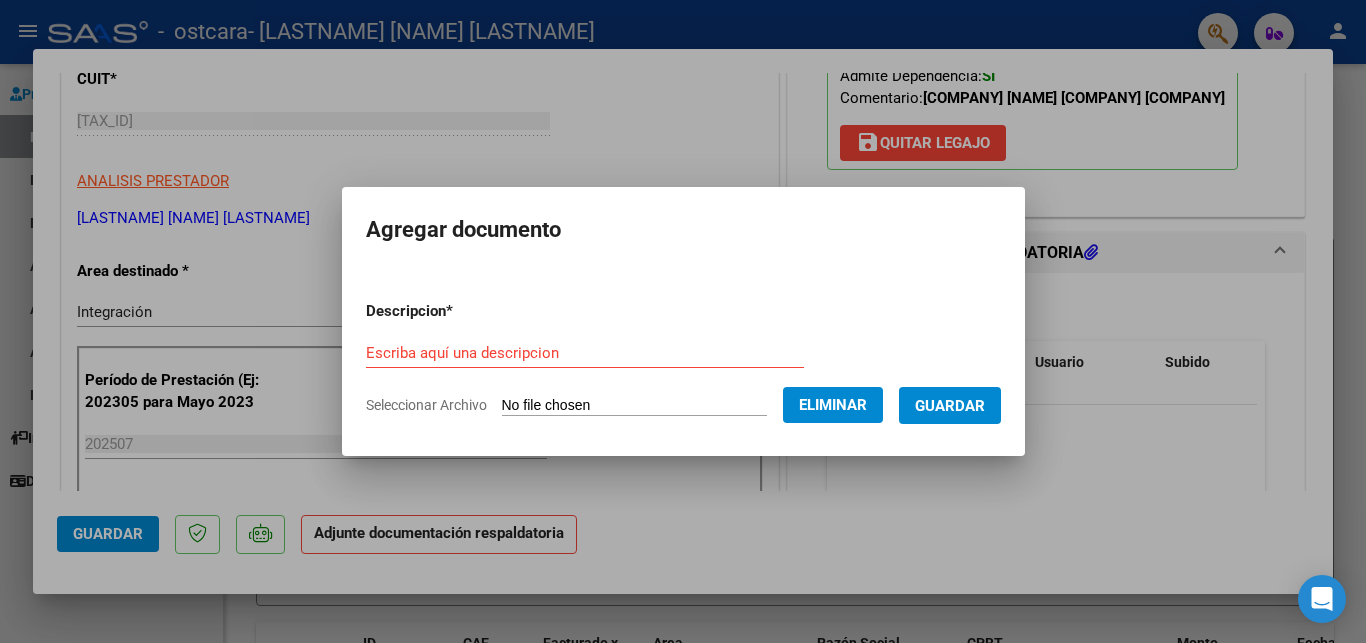 click on "Escriba aquí una descripcion" at bounding box center (585, 353) 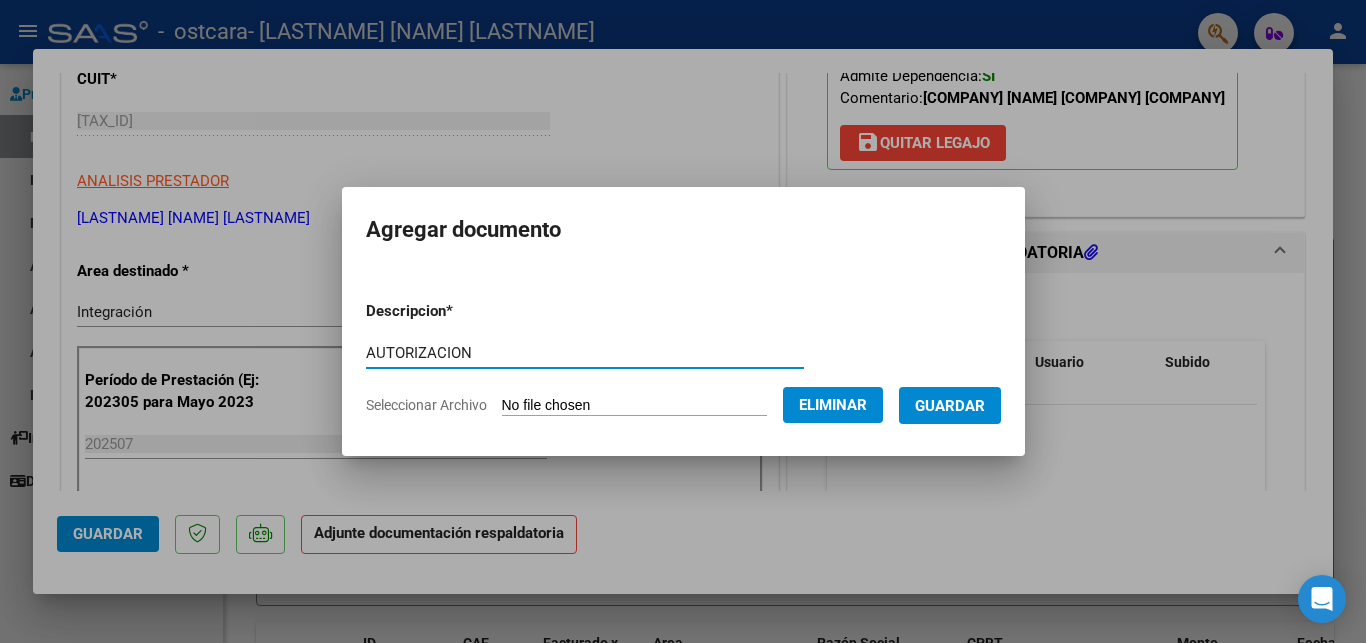 type on "AUTORIZACION" 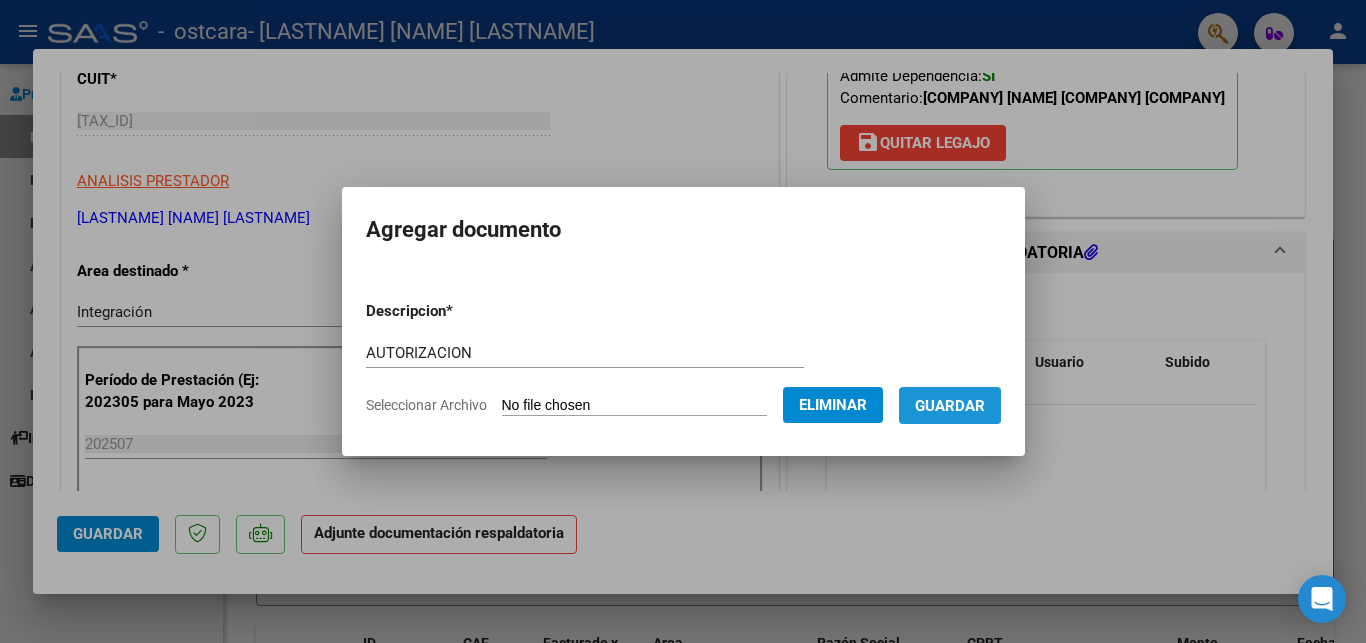click on "Guardar" at bounding box center [950, 406] 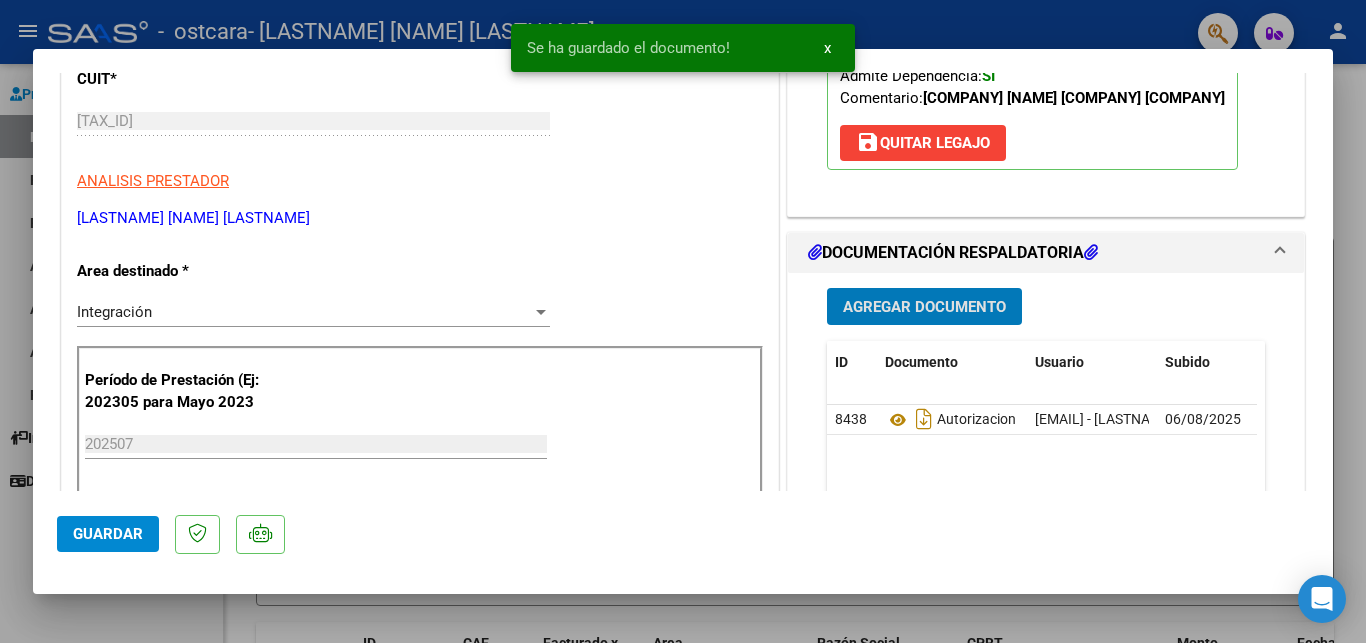 click on "Agregar Documento" at bounding box center [924, 307] 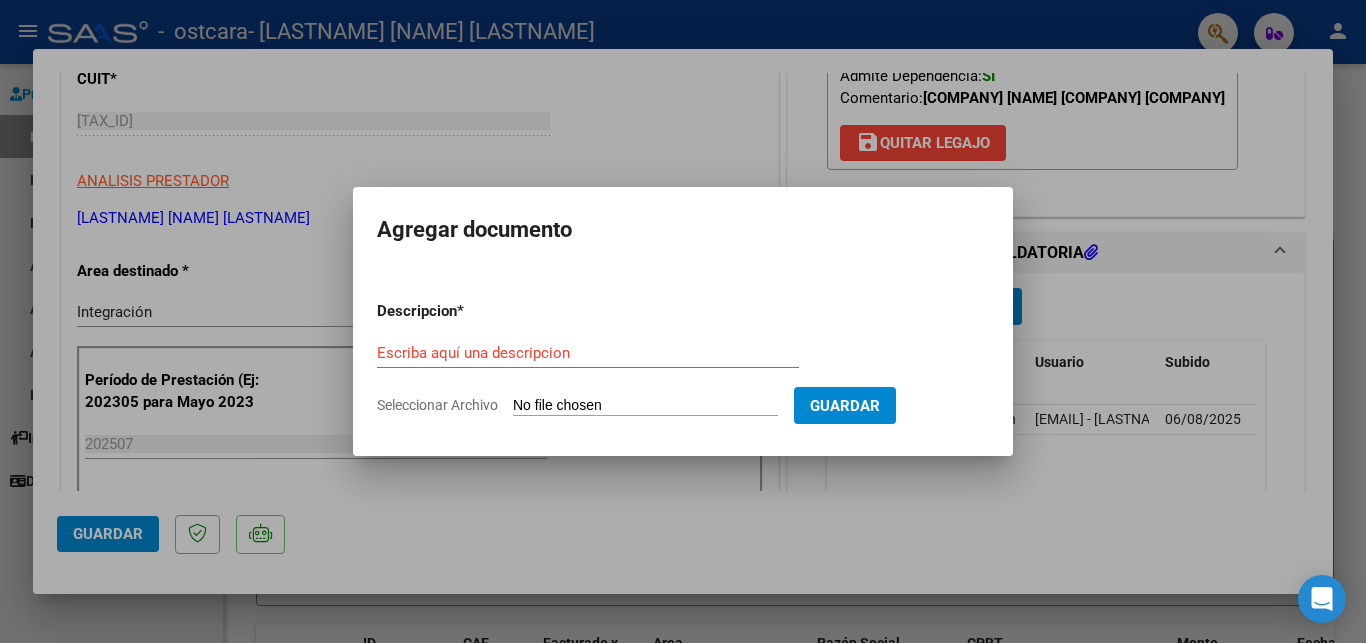 click on "Seleccionar Archivo" at bounding box center (645, 406) 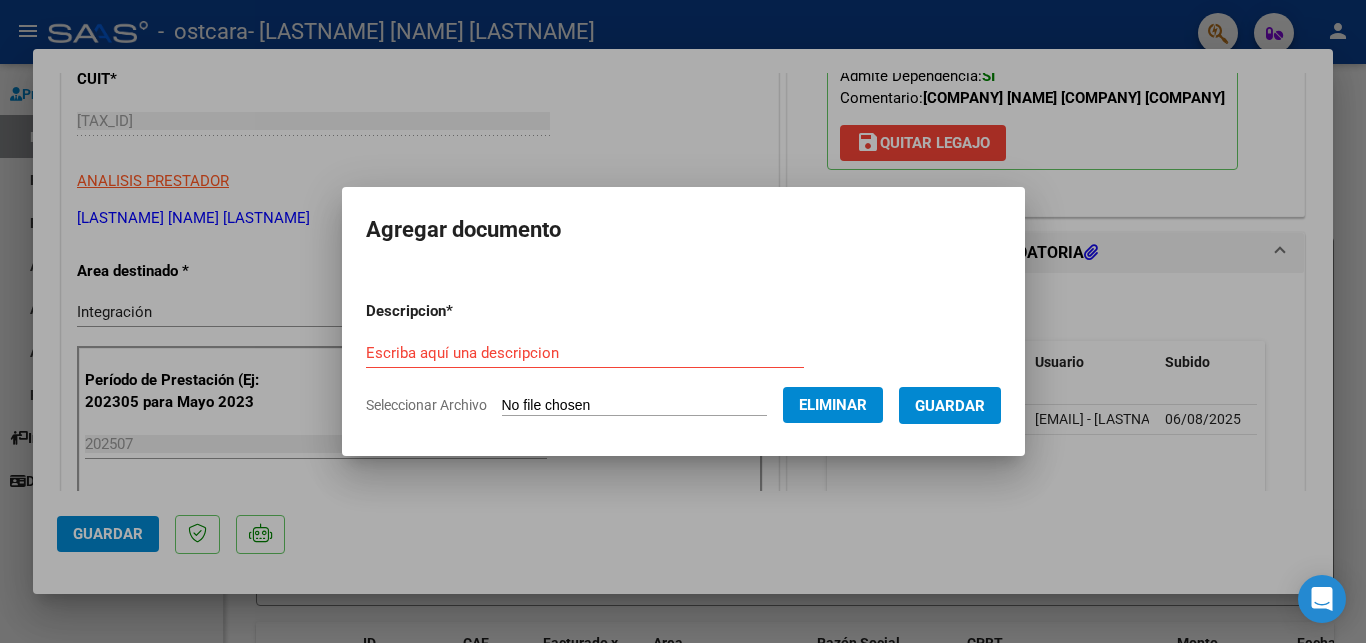 click on "Escriba aquí una descripcion" at bounding box center [585, 353] 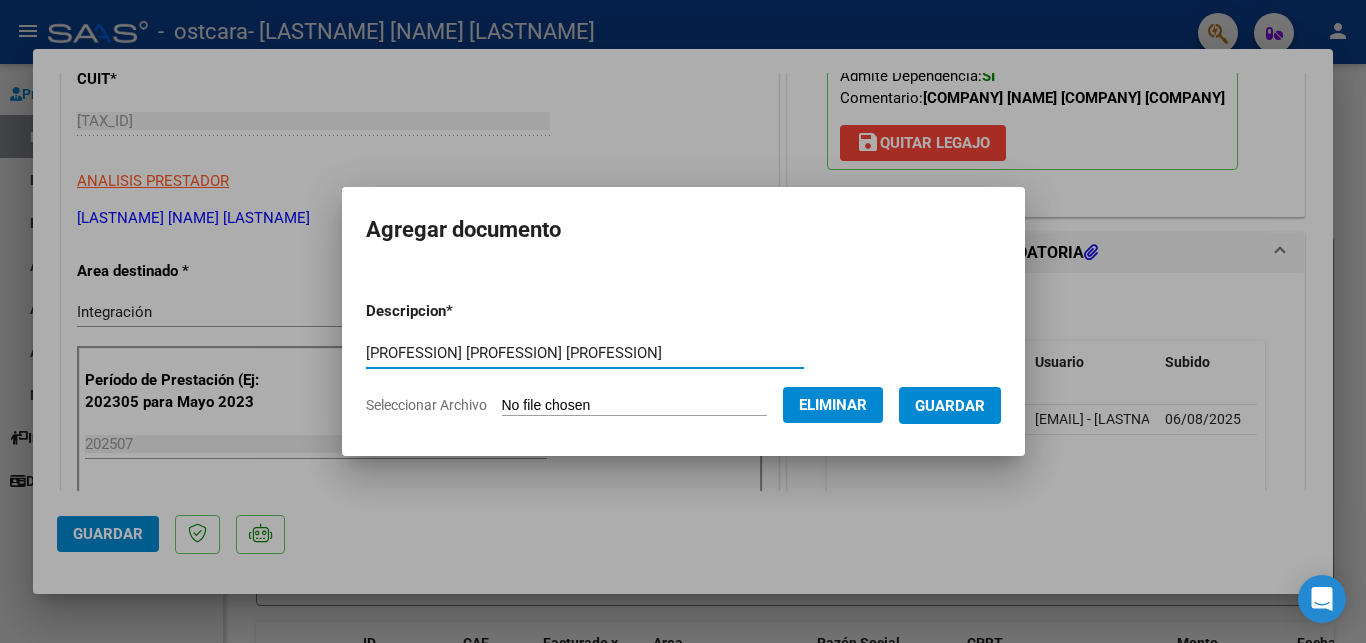 type on "[PROFESSION] [PROFESSION] [PROFESSION]" 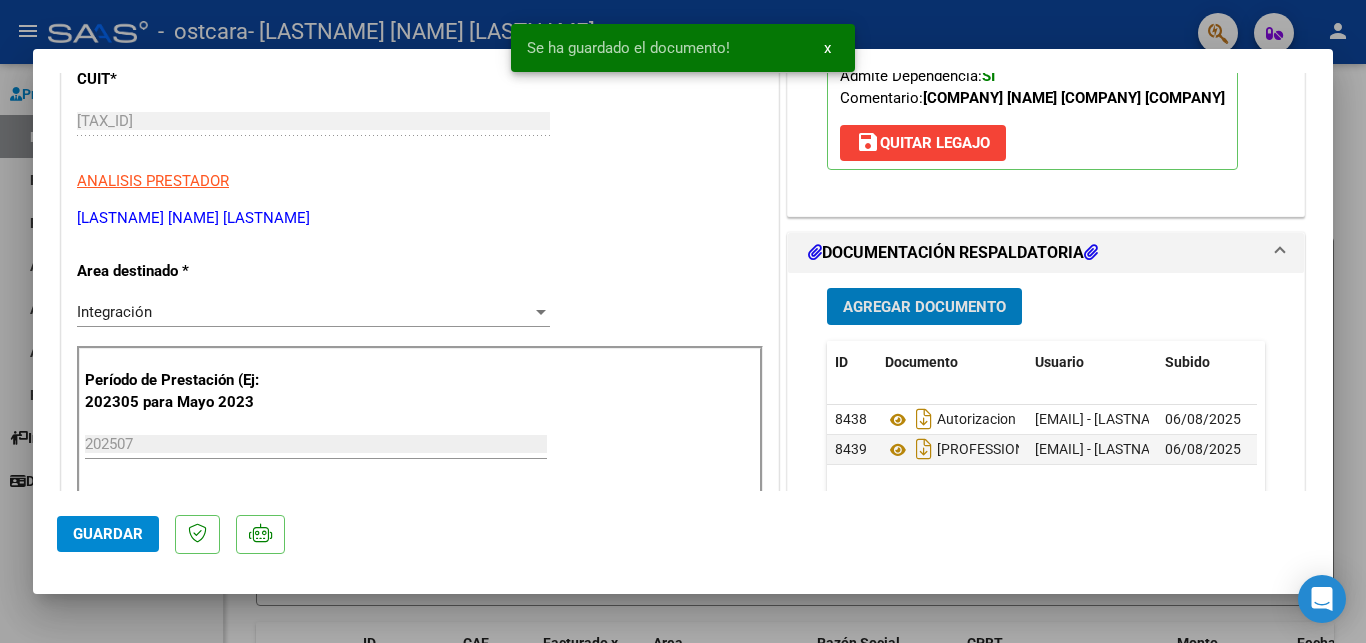 click on "Guardar" 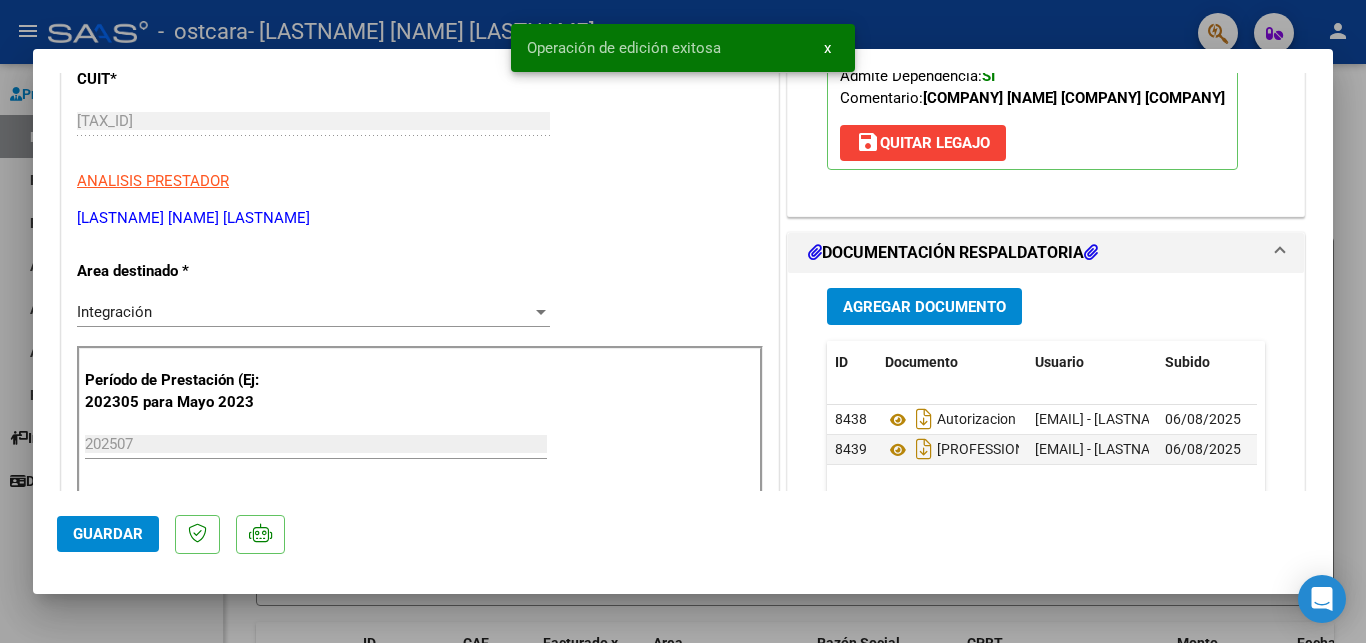 click at bounding box center (683, 321) 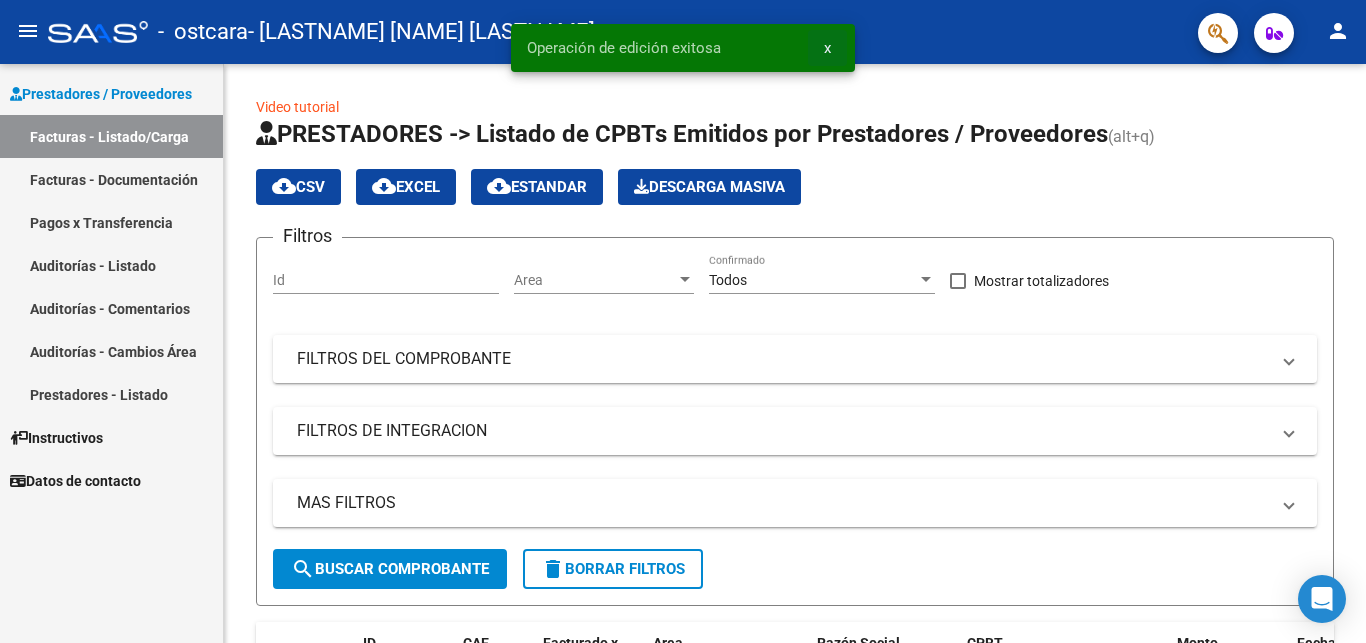 click on "x" at bounding box center (827, 48) 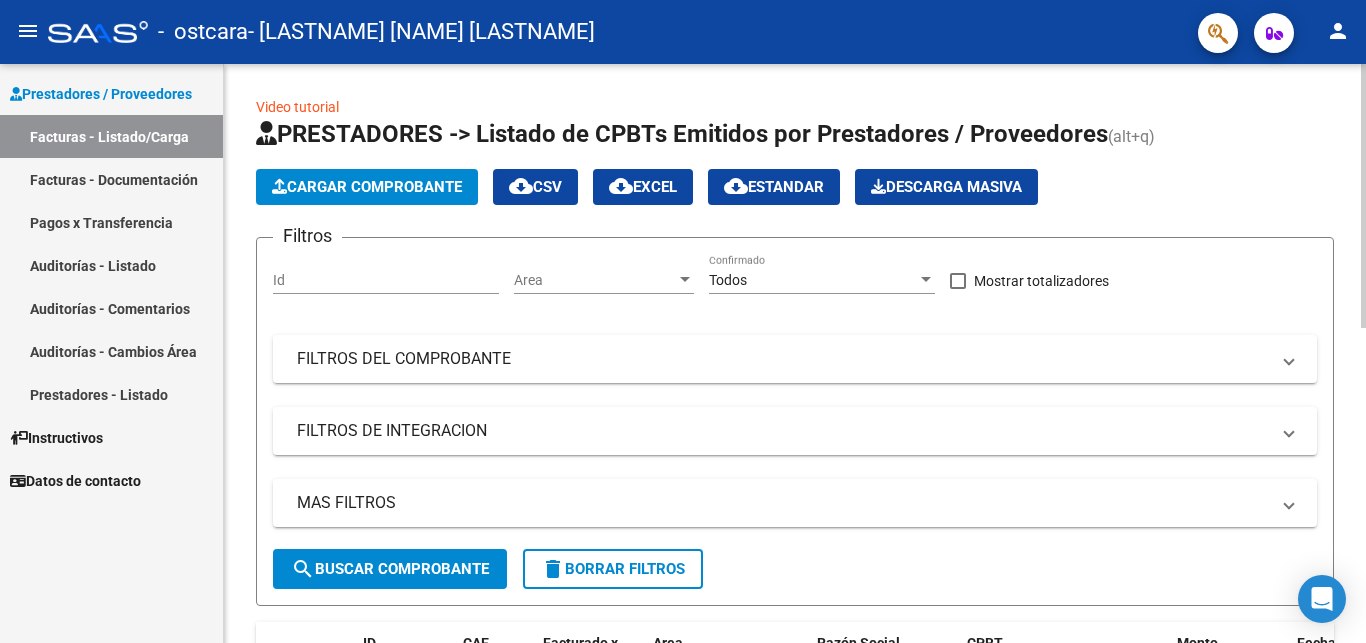 scroll, scrollTop: 408, scrollLeft: 0, axis: vertical 